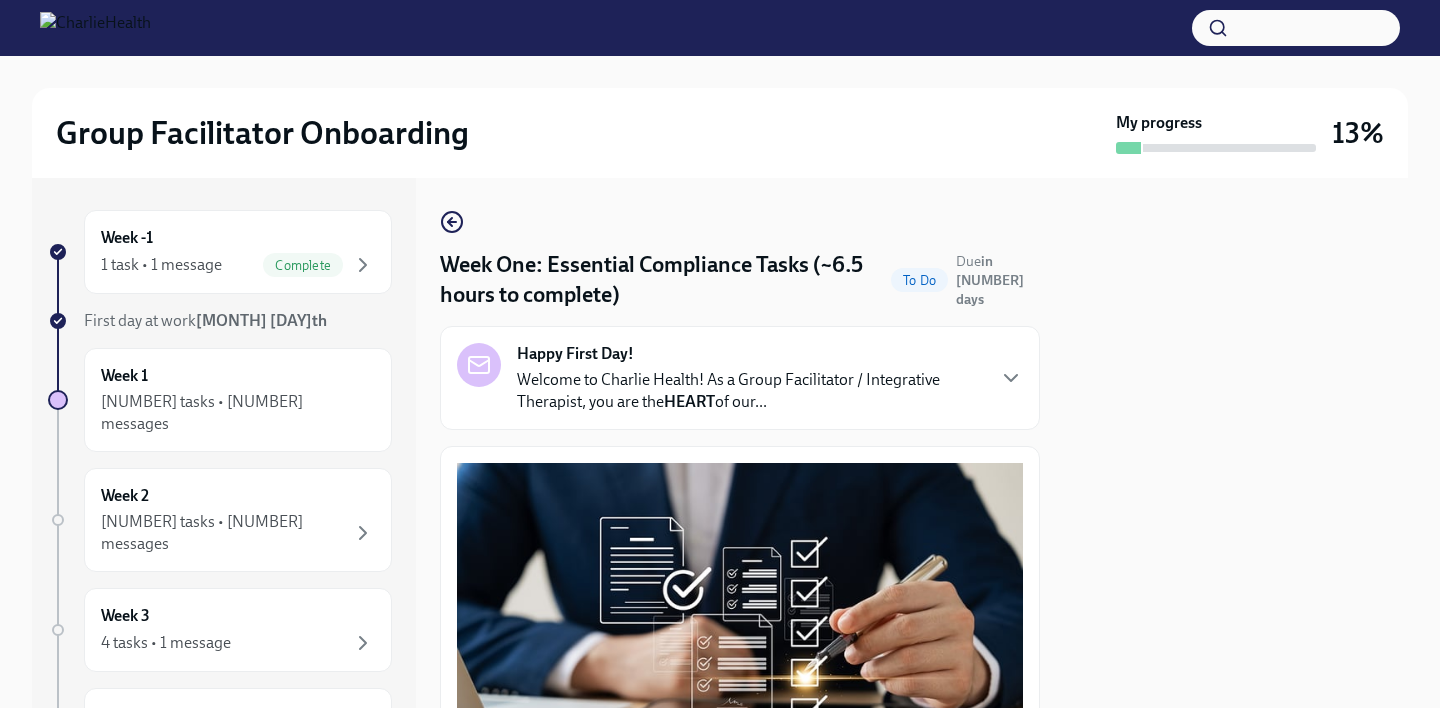 scroll, scrollTop: 0, scrollLeft: 0, axis: both 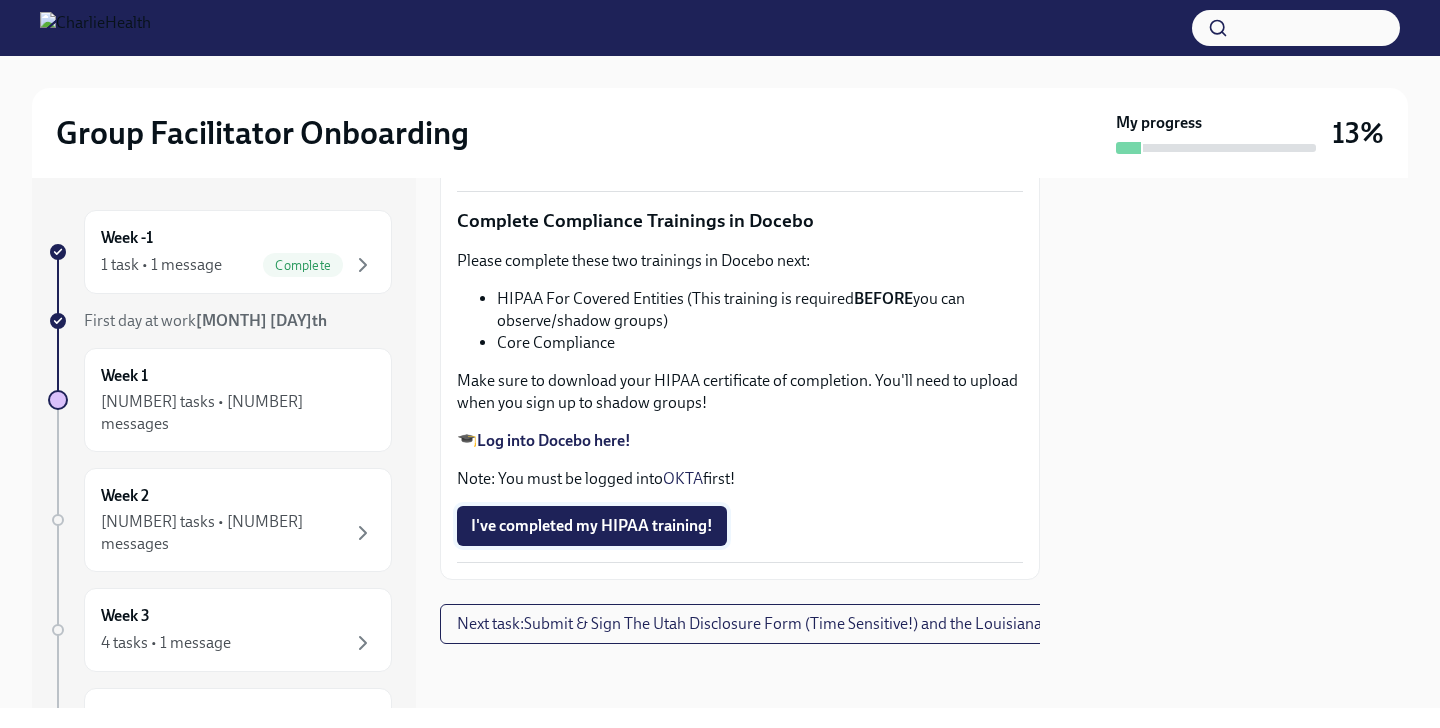 click on "I've completed my HIPAA training!" at bounding box center [592, 526] 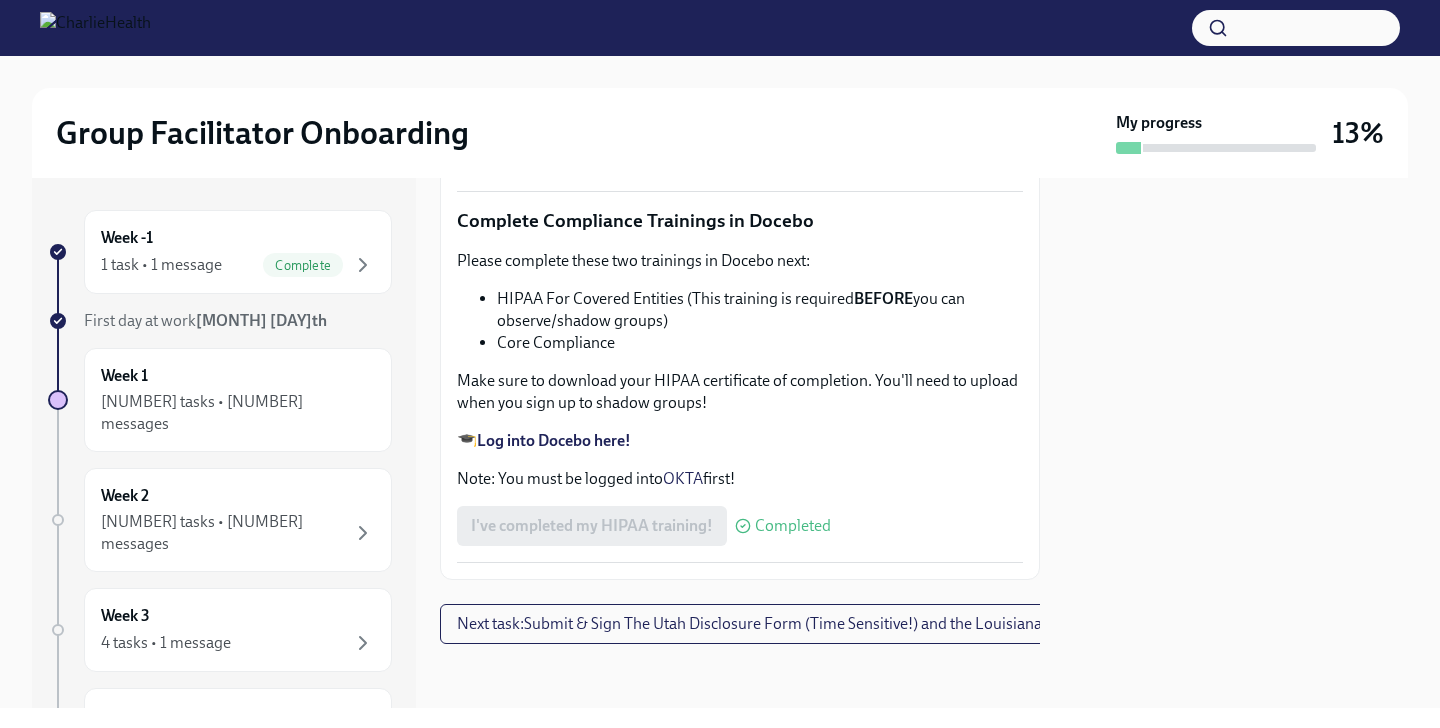 scroll, scrollTop: 4791, scrollLeft: 0, axis: vertical 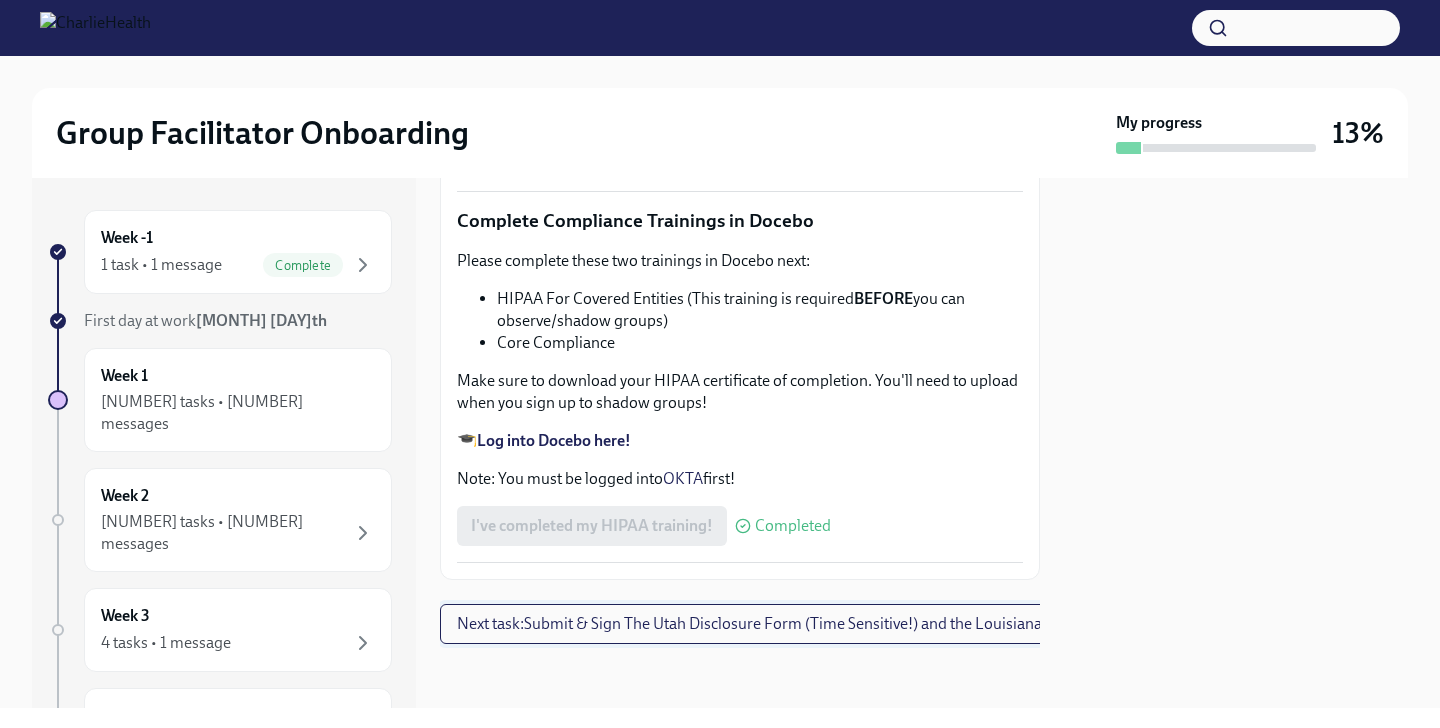 click on "Next task : Submit & Sign The Utah Disclosure Form (Time Sensitive!) and the Louisiana Background Check" at bounding box center [815, 624] 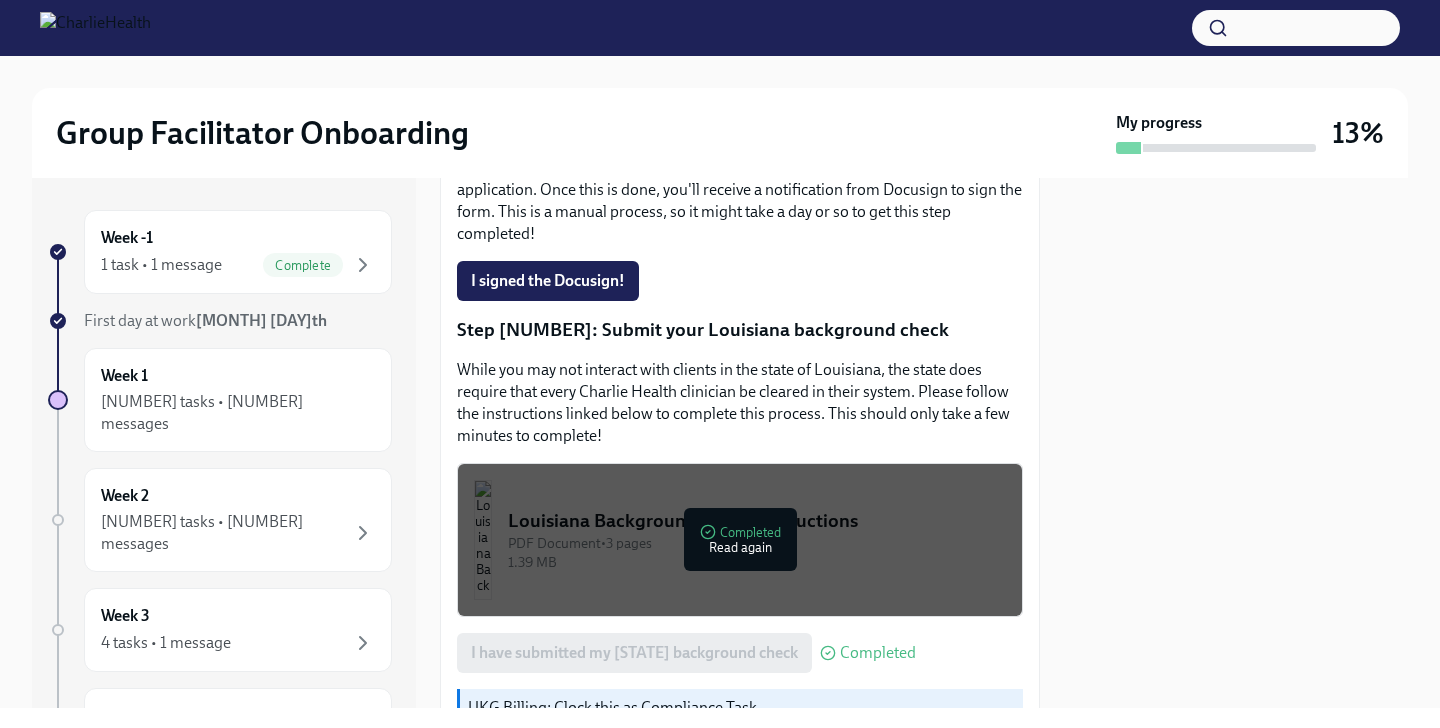 scroll, scrollTop: 650, scrollLeft: 0, axis: vertical 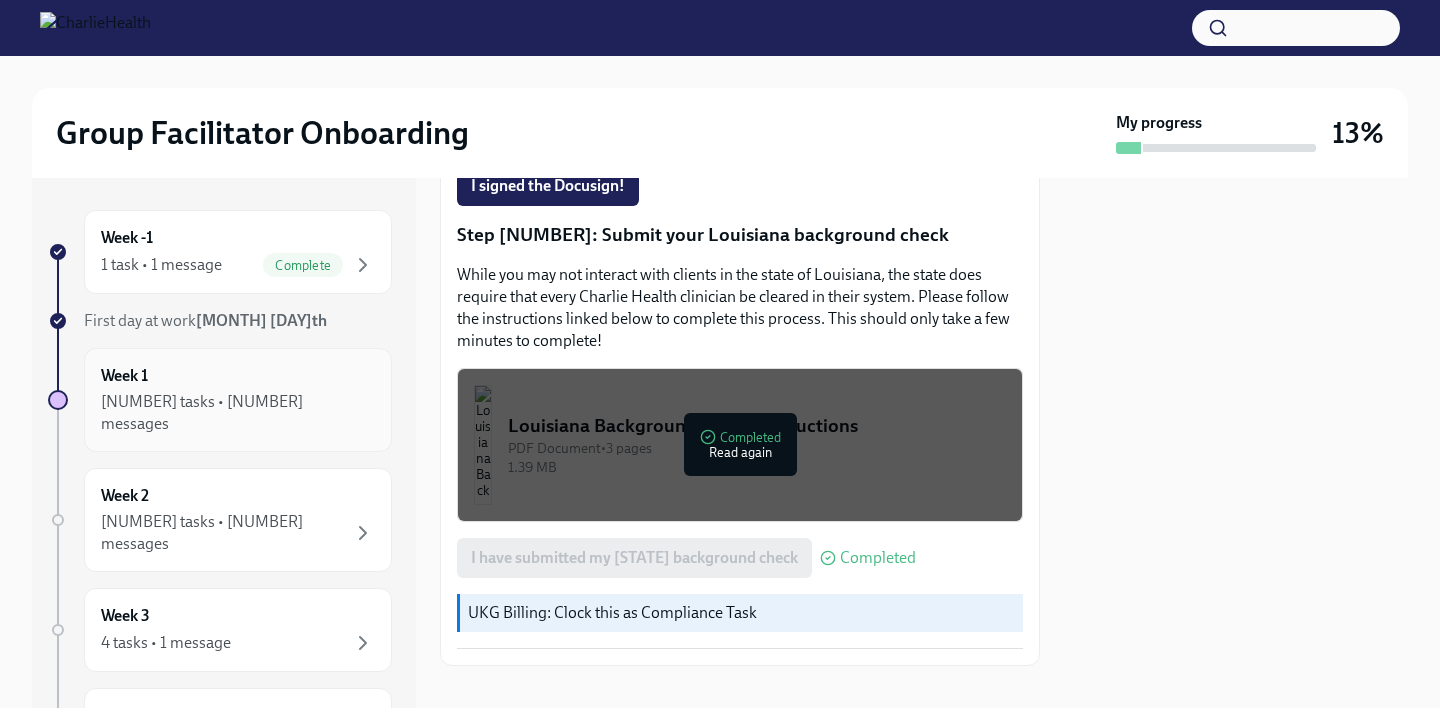 click on "Week [NUMBER] [NUMBER] tasks • [NUMBER] messages" at bounding box center (238, 400) 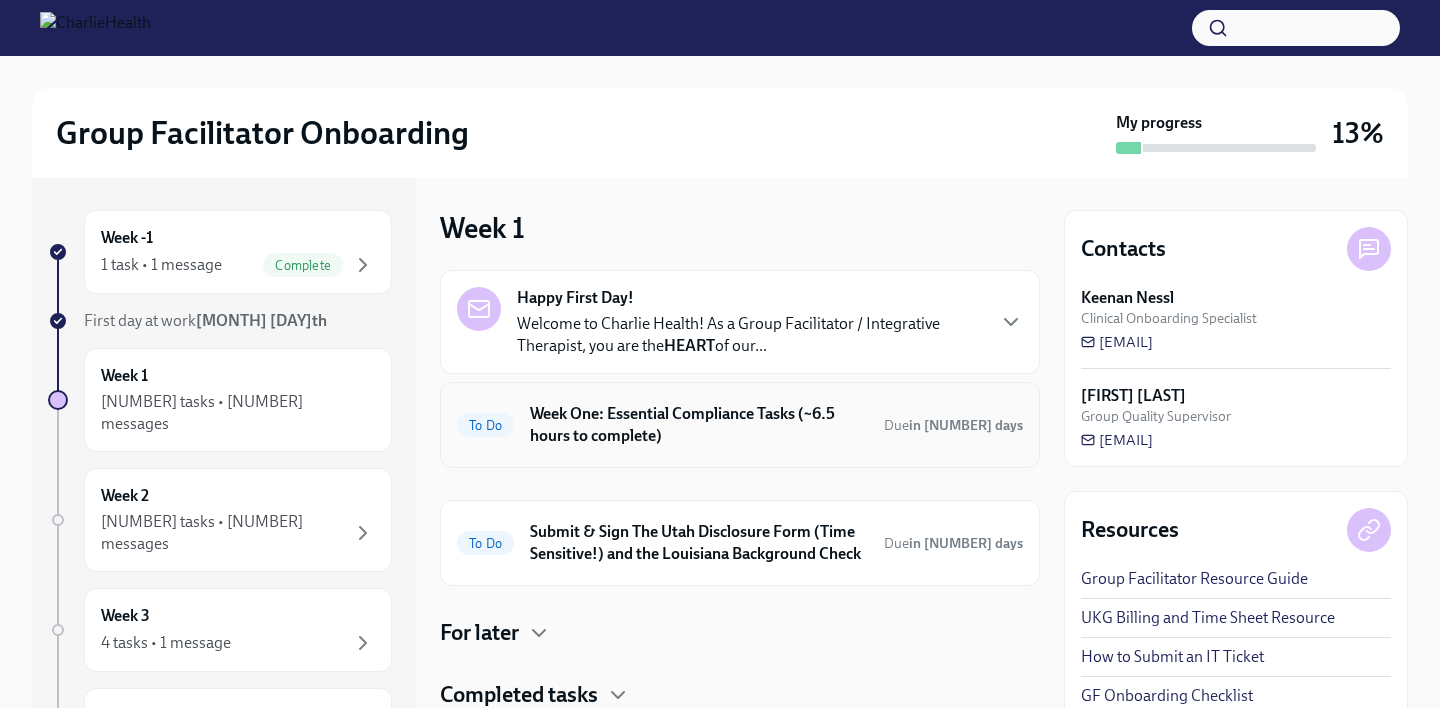 scroll, scrollTop: 66, scrollLeft: 0, axis: vertical 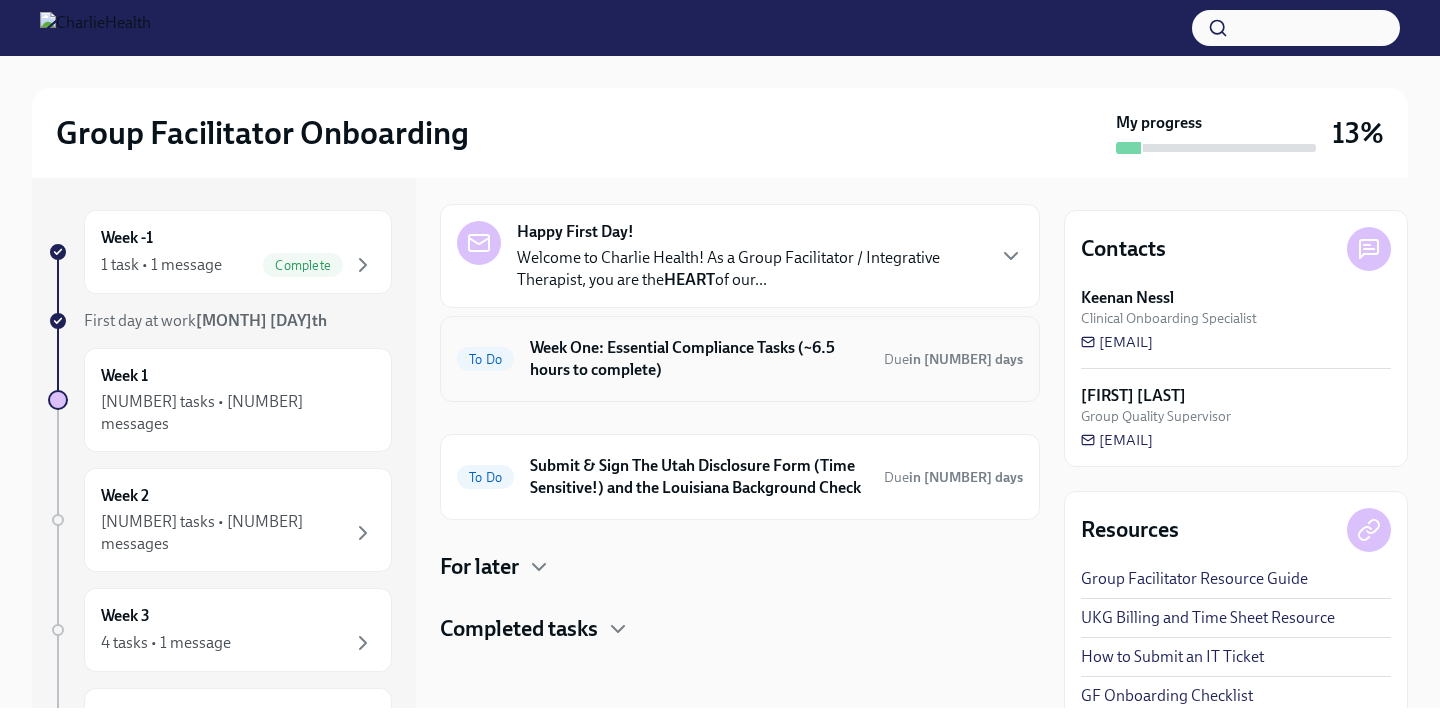 click on "Week One: Essential Compliance Tasks (~6.5 hours to complete)" at bounding box center (699, 359) 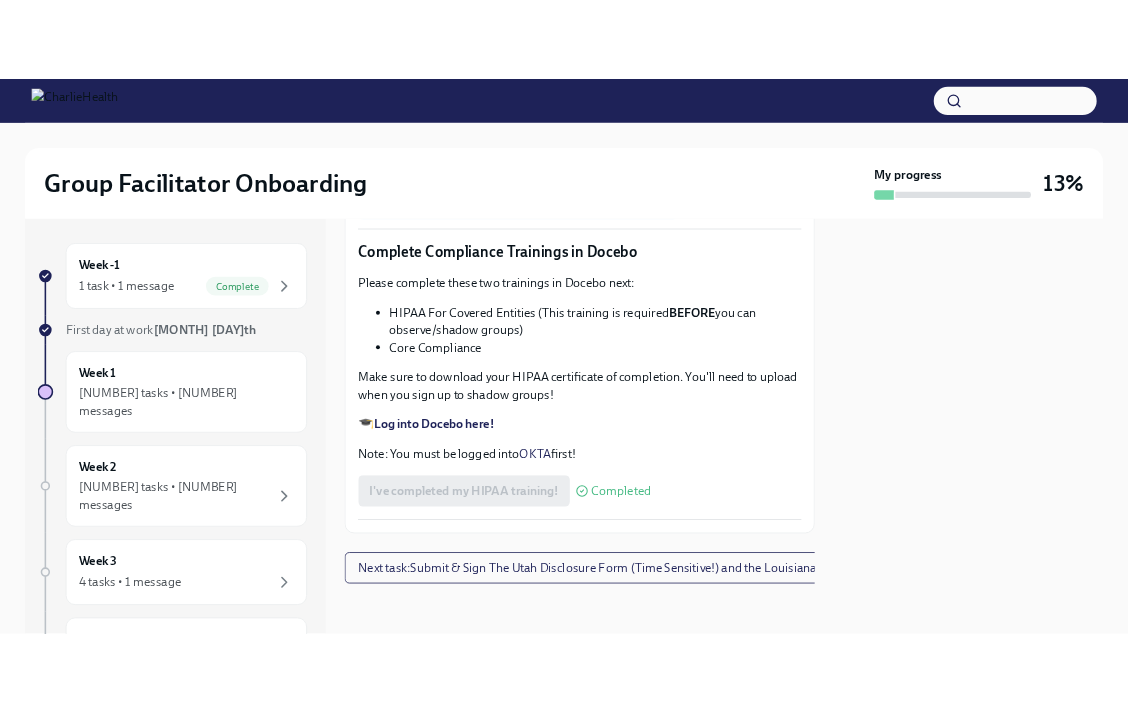 scroll, scrollTop: 4475, scrollLeft: 0, axis: vertical 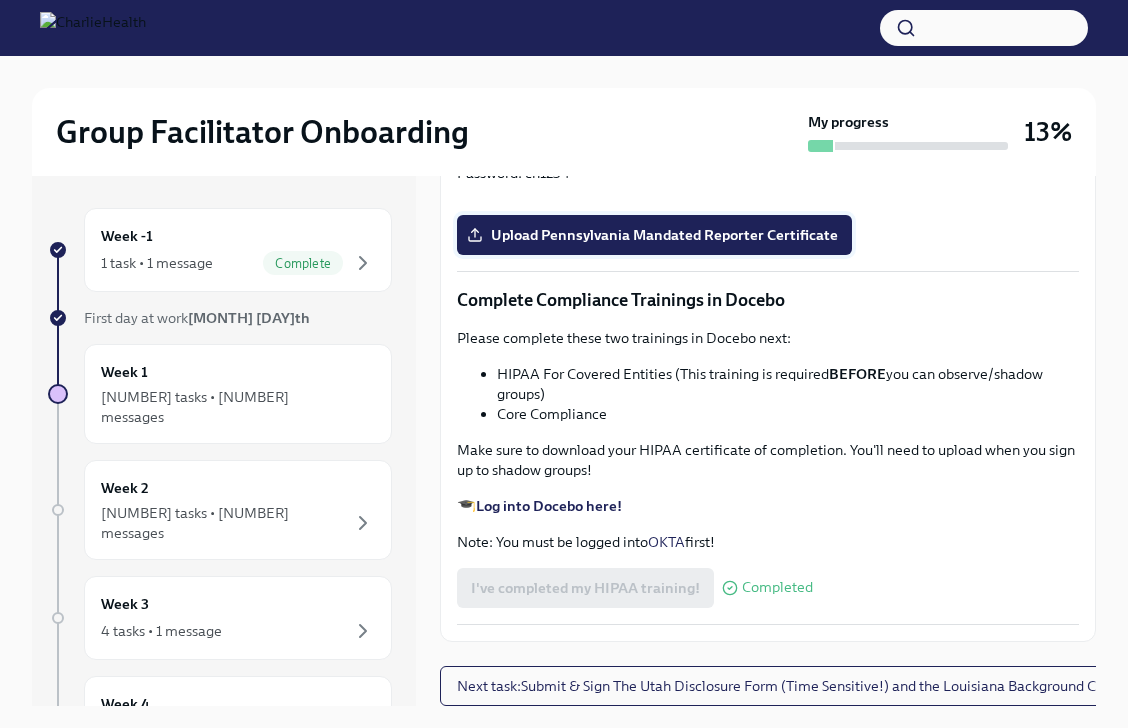 click on "Upload Pennsylvania Mandated Reporter Certificate" at bounding box center (654, 235) 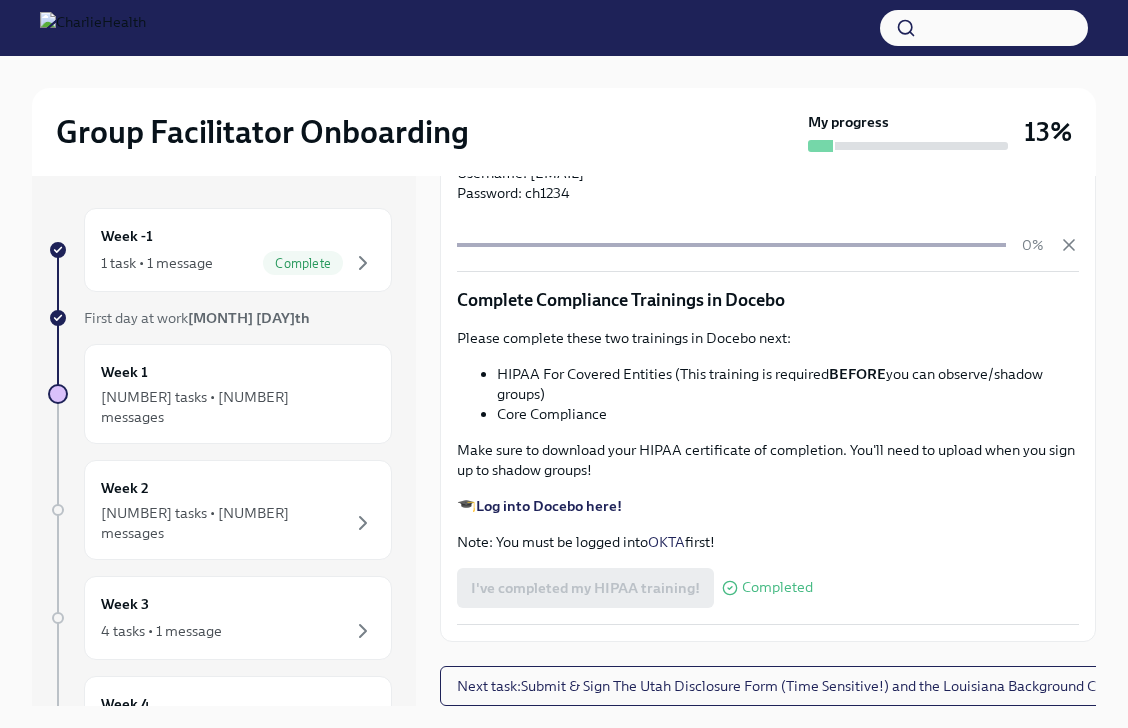 scroll, scrollTop: 4409, scrollLeft: 0, axis: vertical 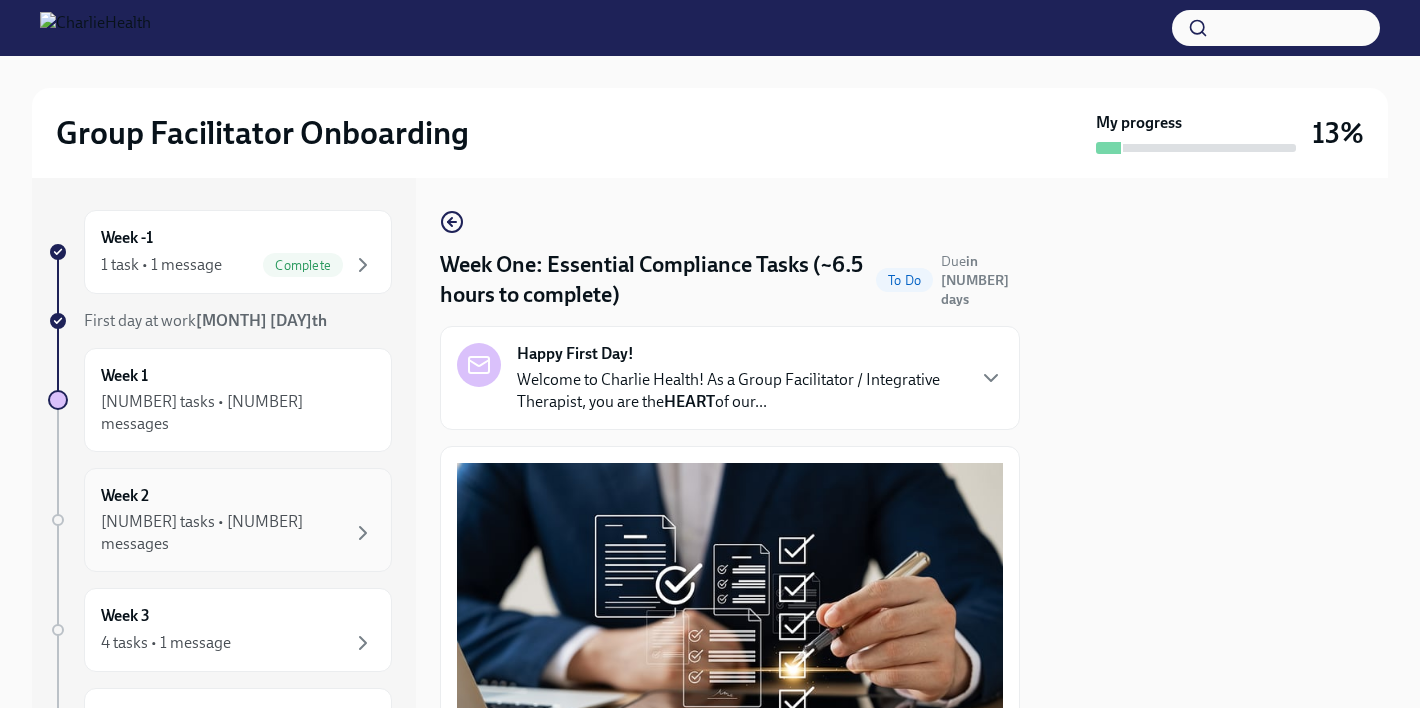 click on "Week 2 4 tasks • 2 messages" at bounding box center [238, 520] 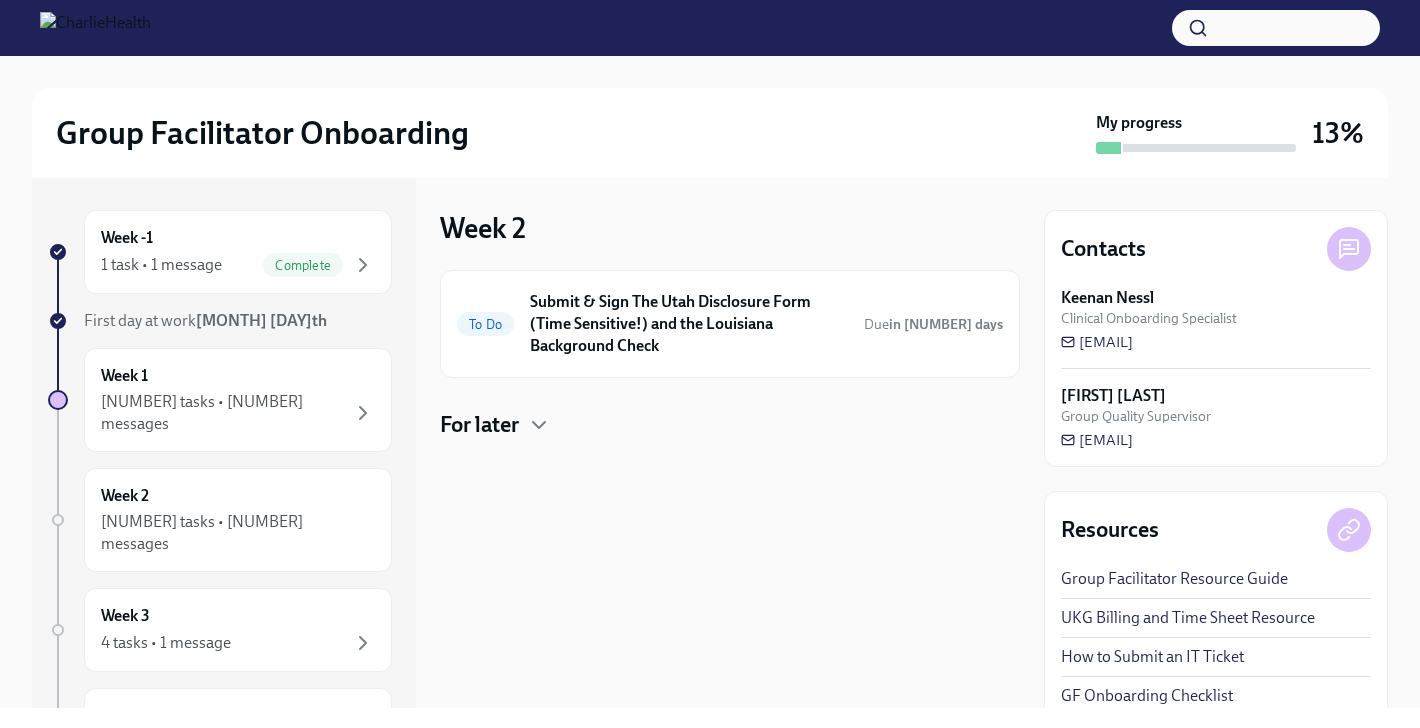 click on "For later" at bounding box center (730, 425) 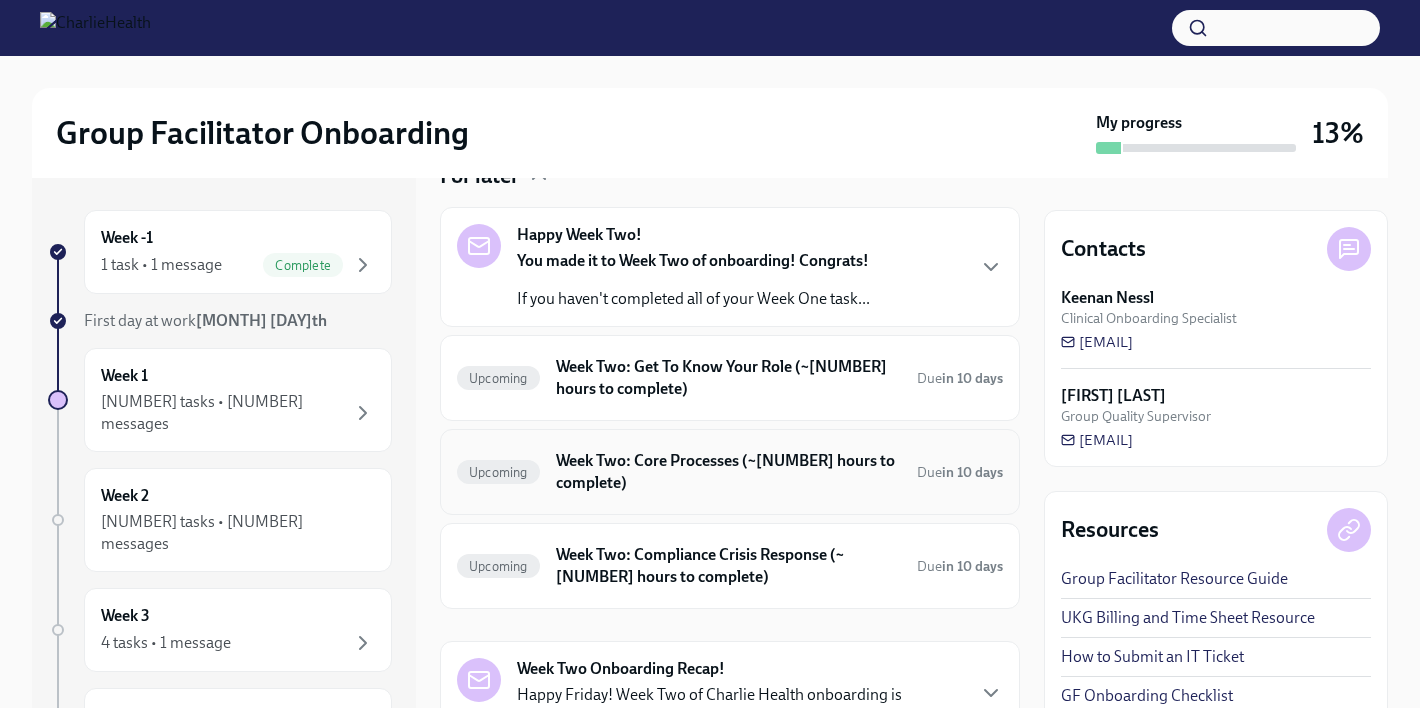 scroll, scrollTop: 328, scrollLeft: 0, axis: vertical 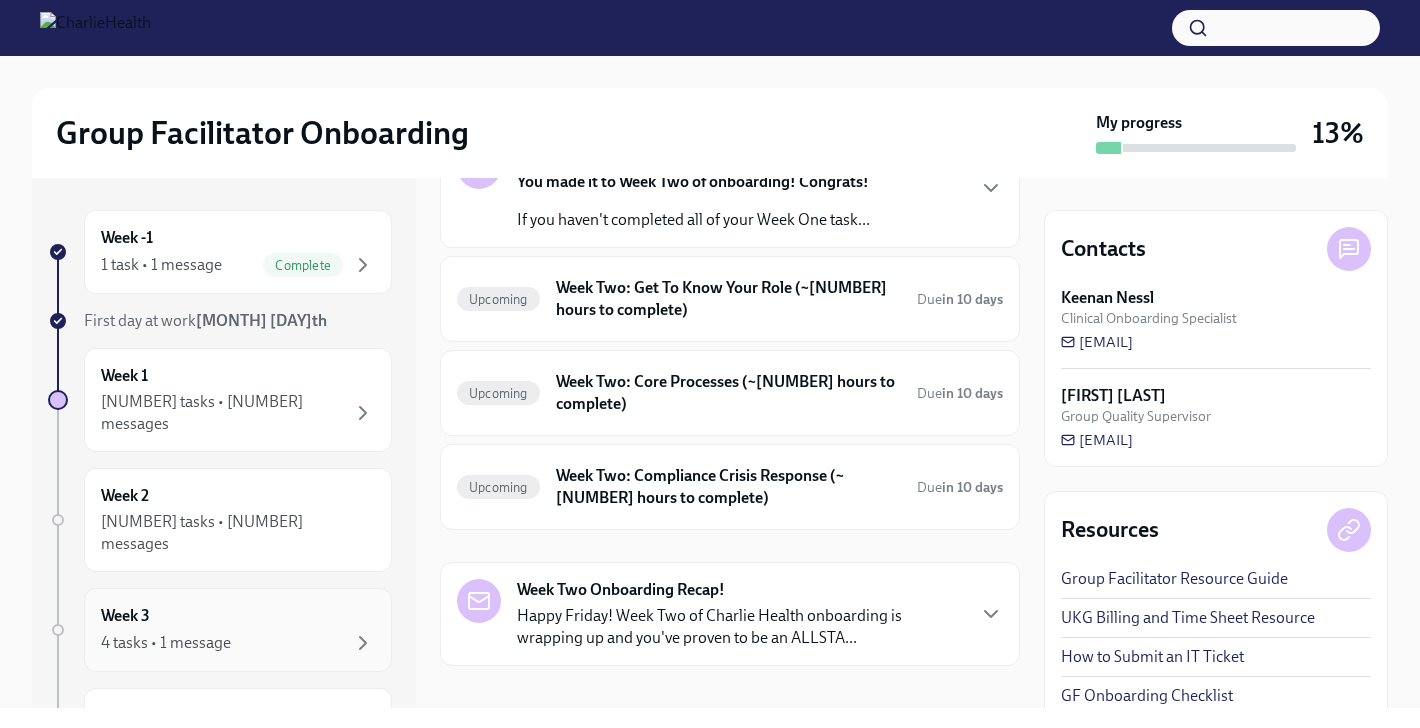click on "Week 3 4 tasks • 1 message" at bounding box center [238, 630] 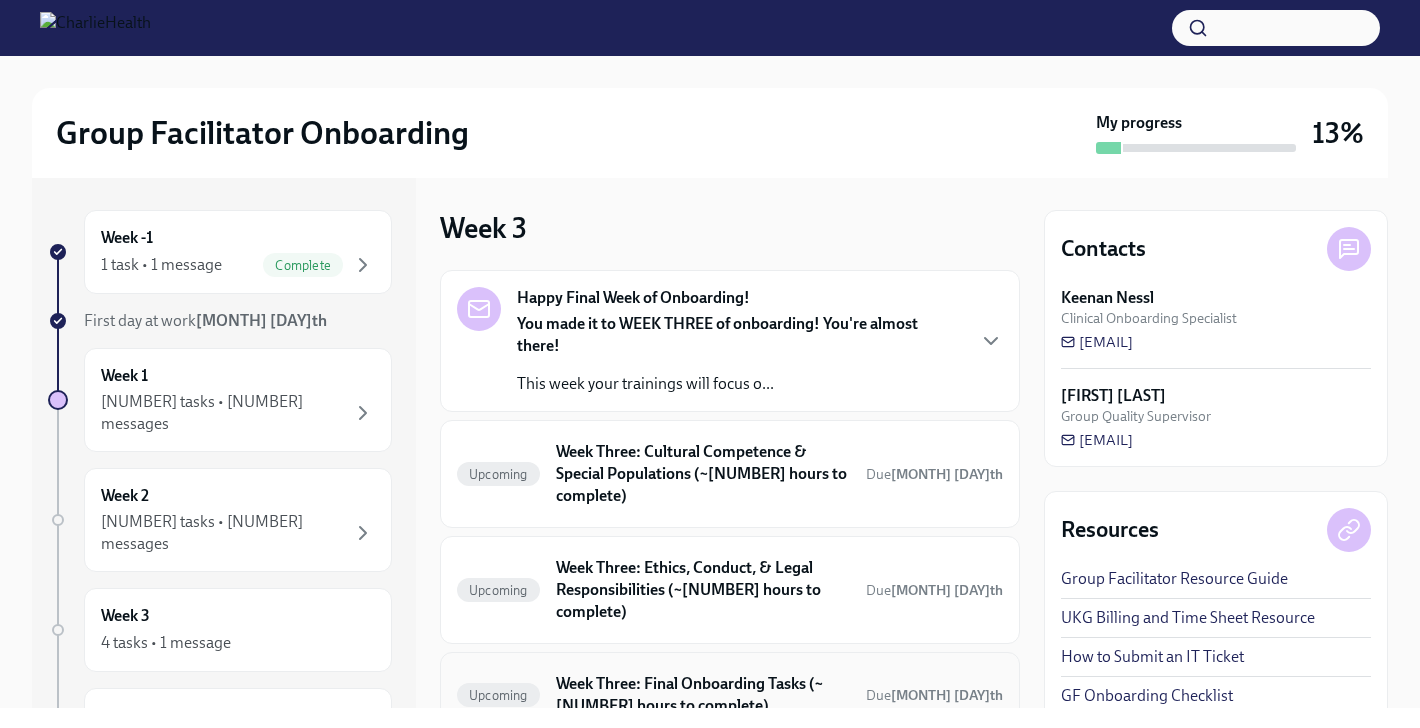 scroll, scrollTop: 148, scrollLeft: 0, axis: vertical 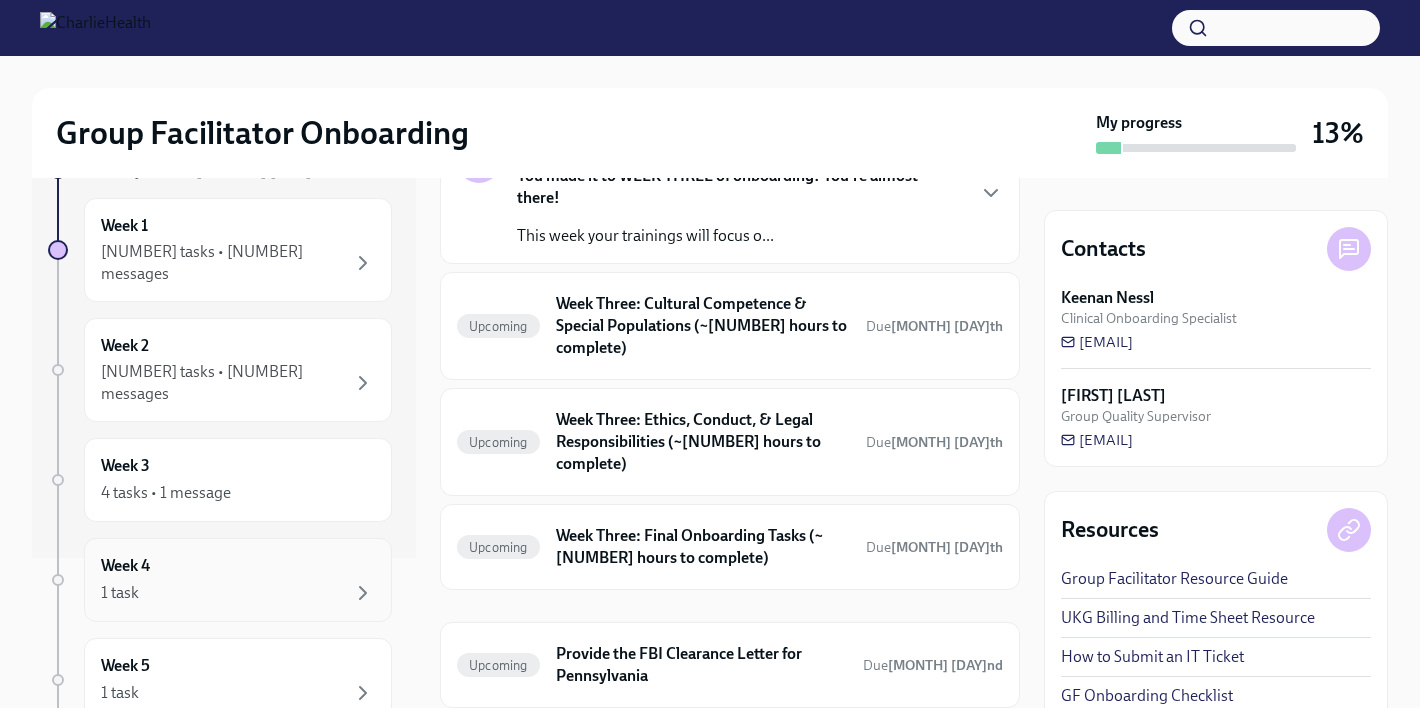 click on "Week [NUMBER] [NUMBER] task" at bounding box center [238, 580] 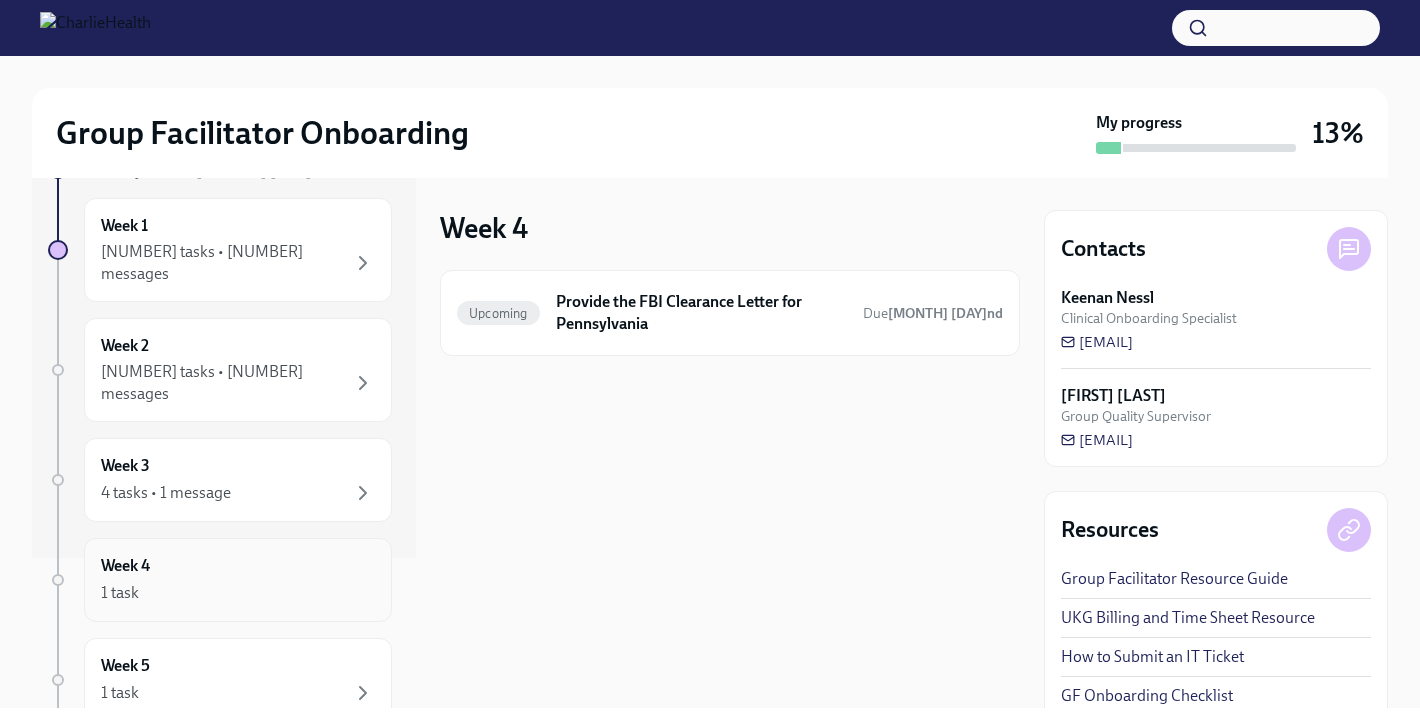 scroll, scrollTop: 0, scrollLeft: 0, axis: both 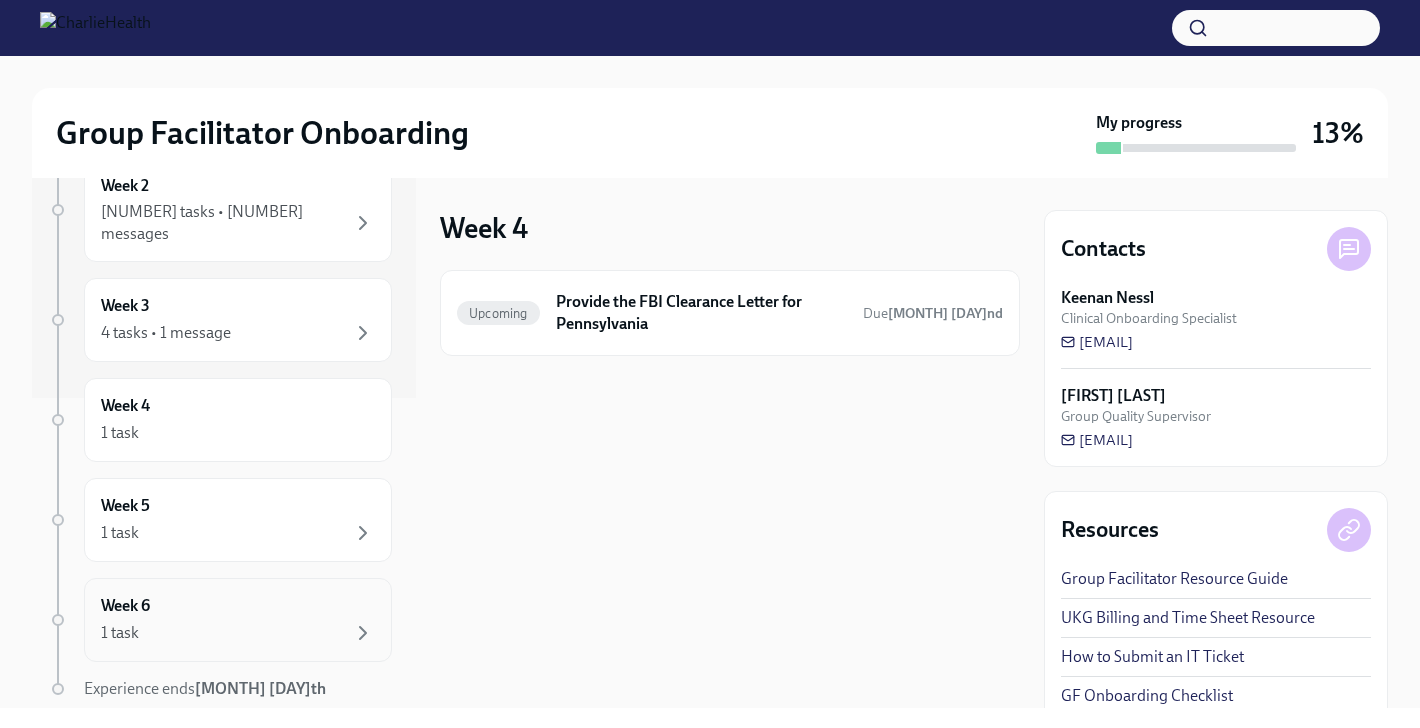 click on "1 task" at bounding box center [238, 633] 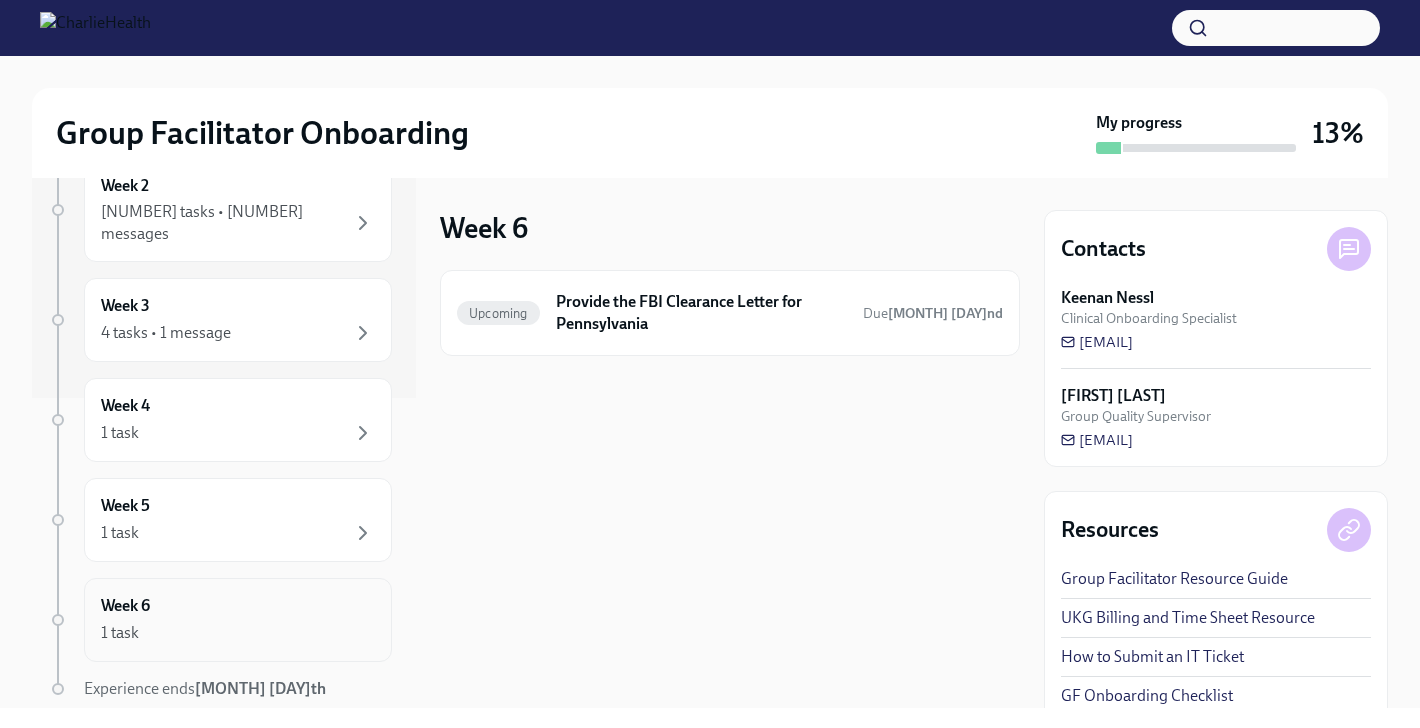click on "1 task" at bounding box center (238, 633) 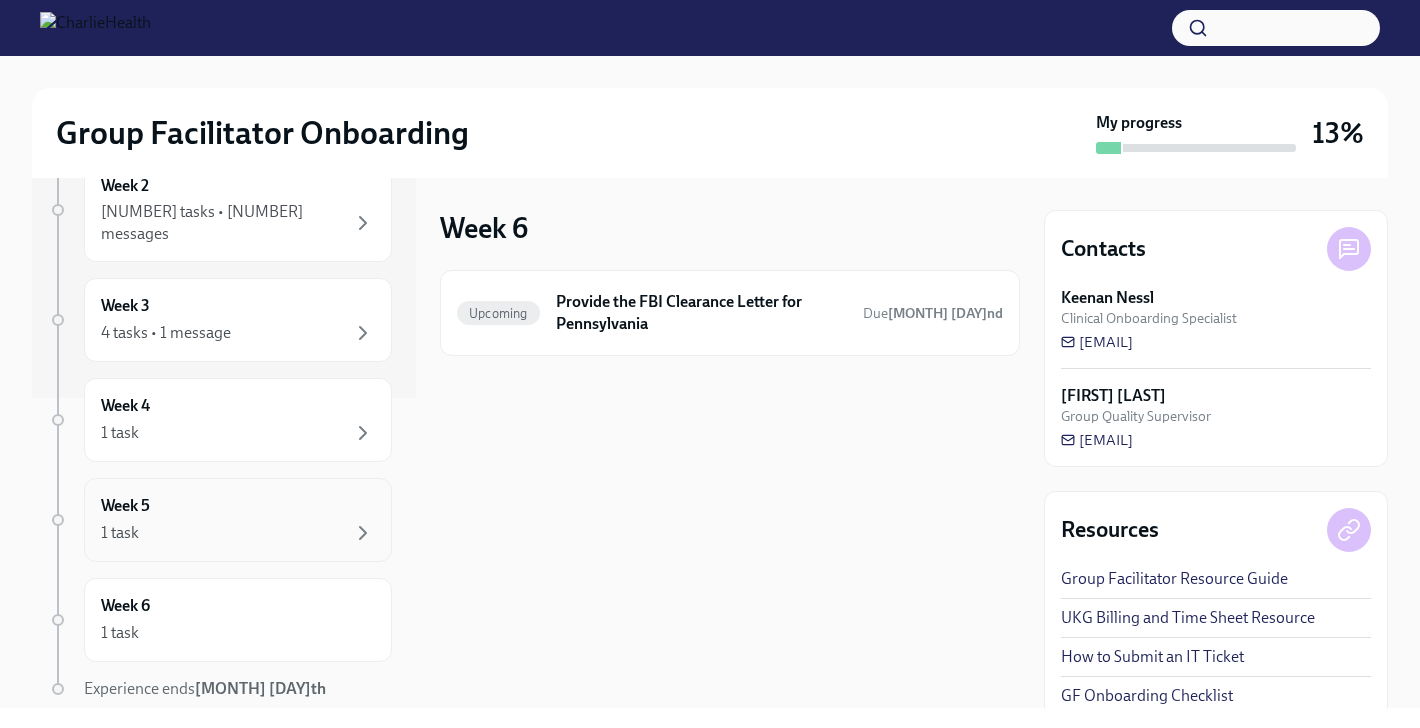 click on "1 task" at bounding box center [238, 533] 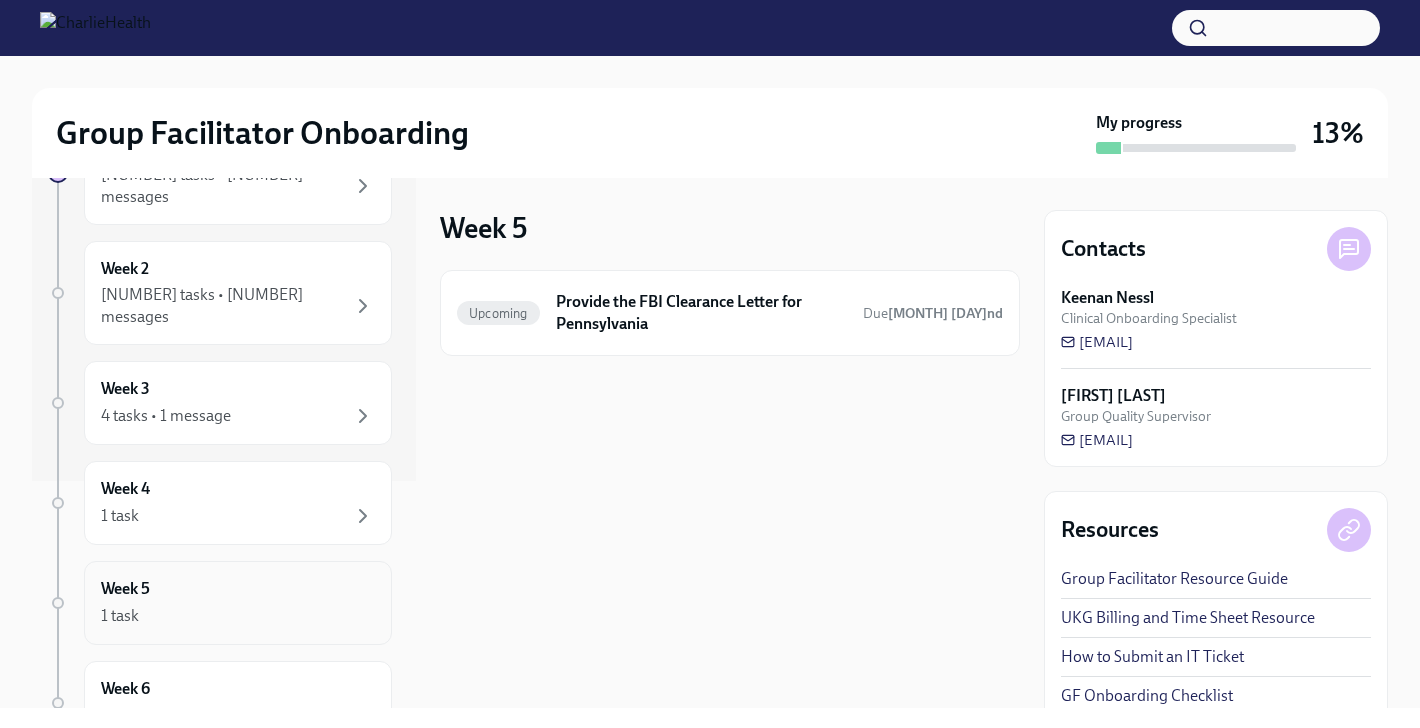 scroll, scrollTop: 218, scrollLeft: 0, axis: vertical 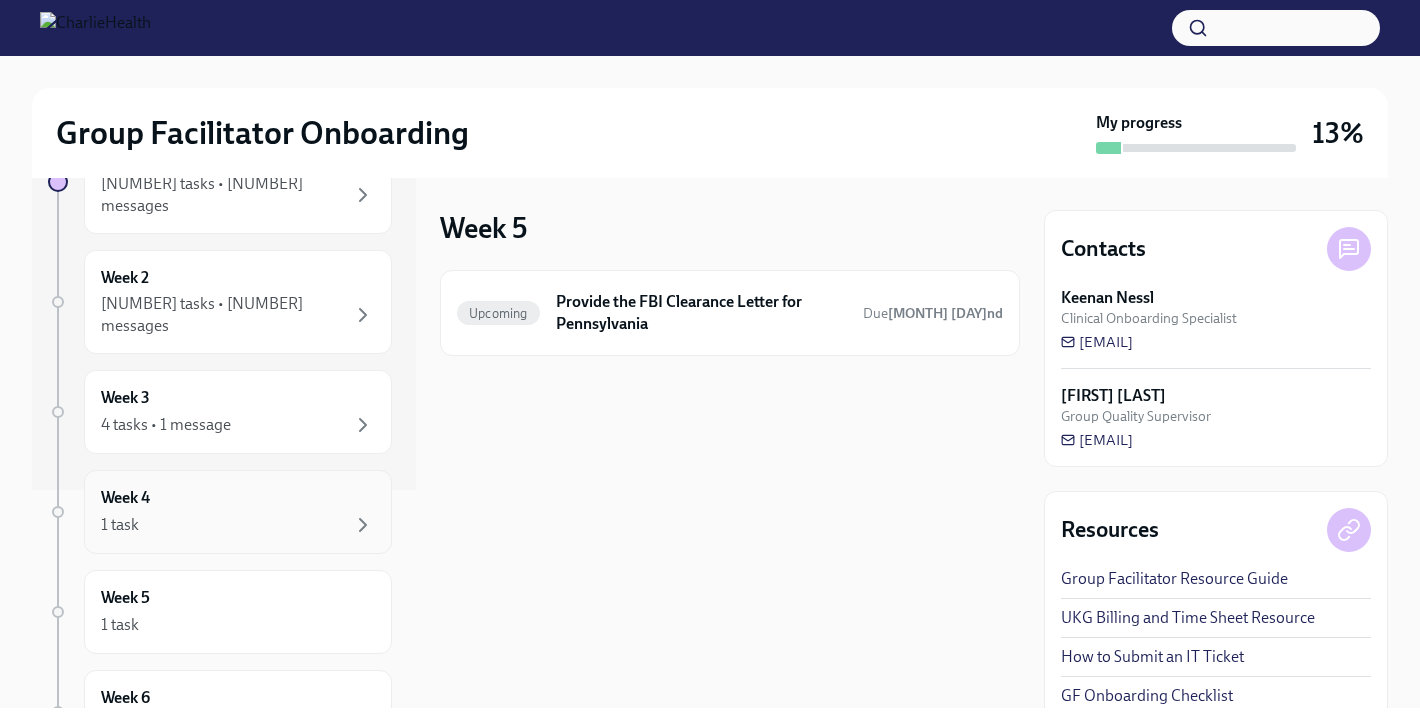 click on "1 task" at bounding box center (238, 525) 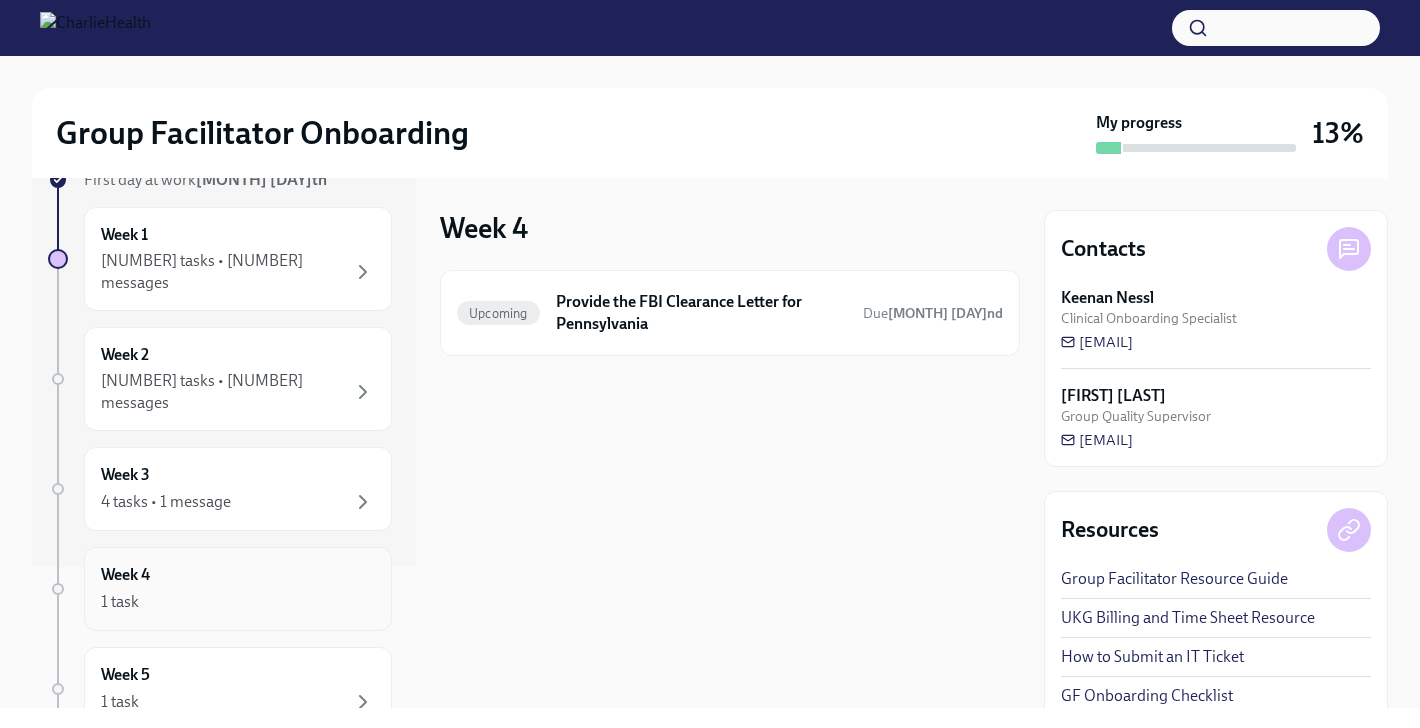 scroll, scrollTop: 125, scrollLeft: 0, axis: vertical 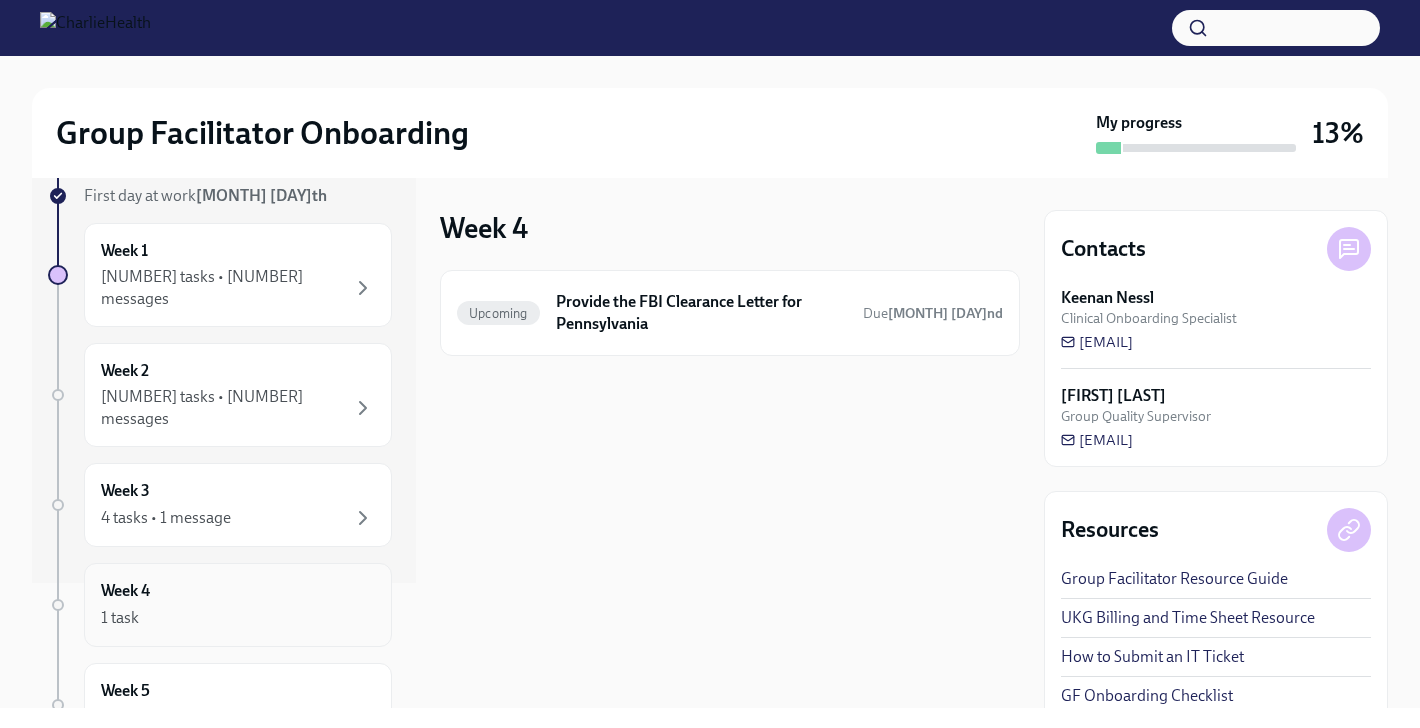 click on "Week 3 4 tasks • 1 message" at bounding box center [238, 505] 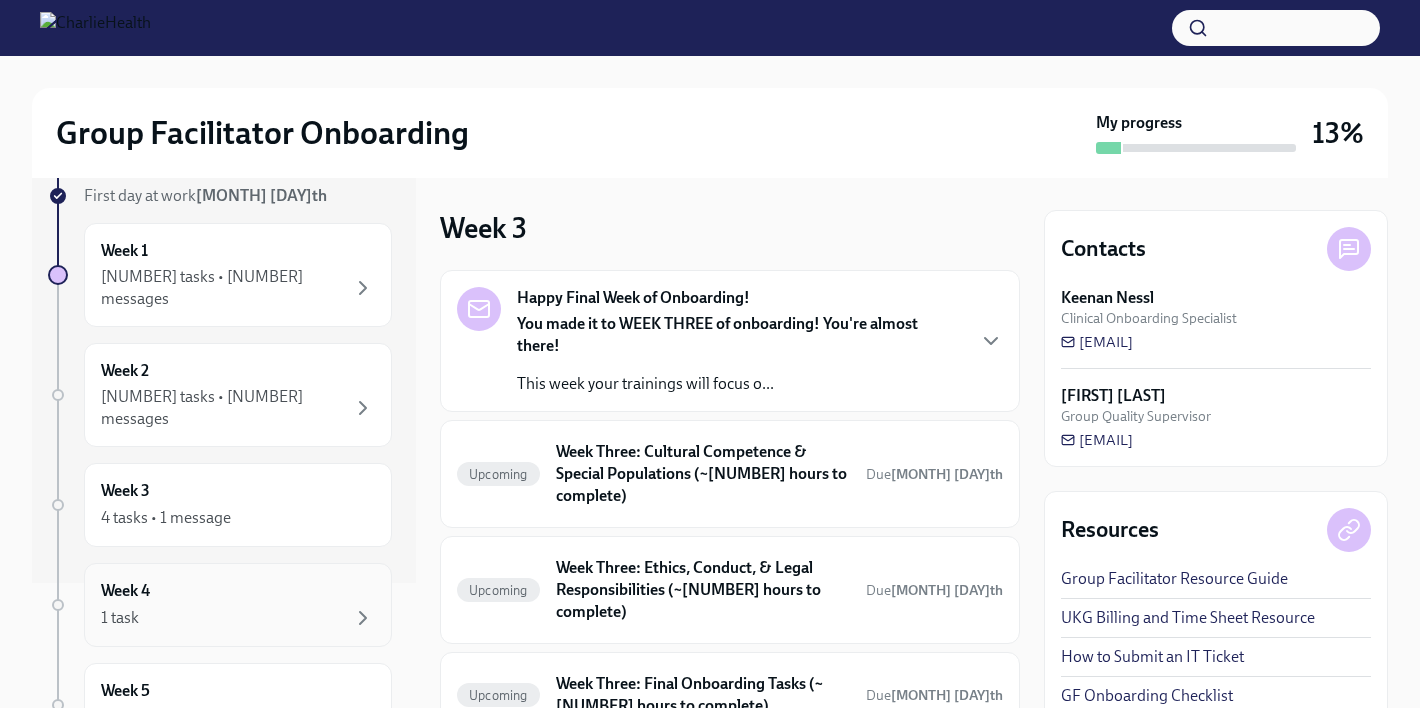 scroll, scrollTop: 57, scrollLeft: 0, axis: vertical 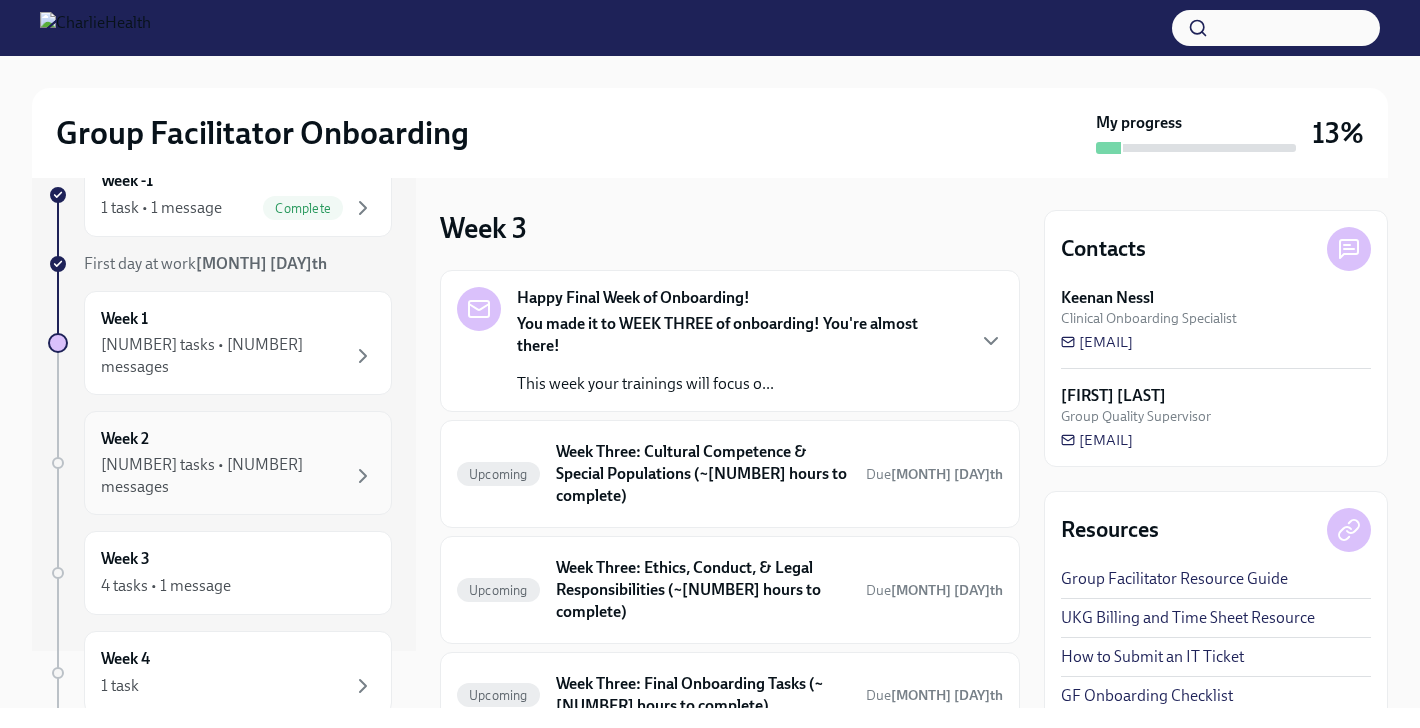 click on "Week 2 4 tasks • 2 messages" at bounding box center (238, 463) 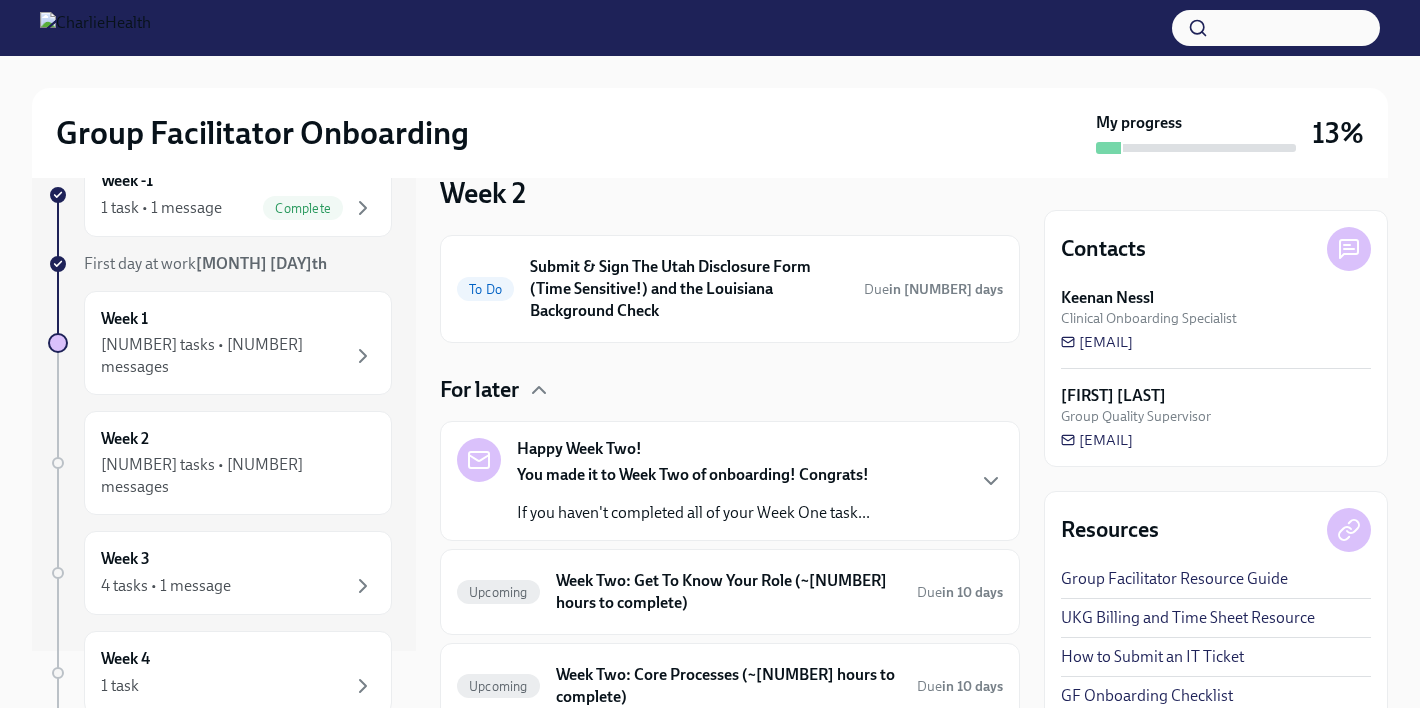 scroll, scrollTop: 28, scrollLeft: 0, axis: vertical 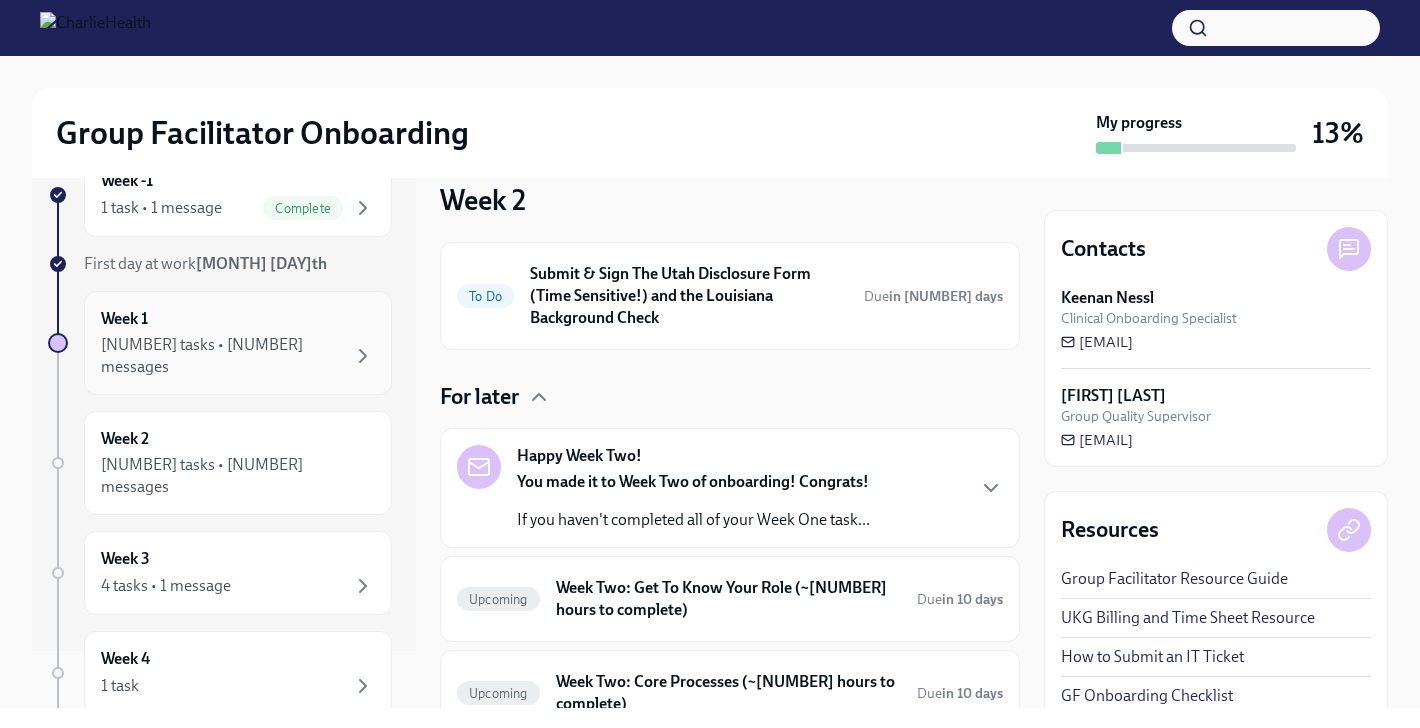 click on "Week [NUMBER] [NUMBER] tasks • [NUMBER] messages" at bounding box center (238, 343) 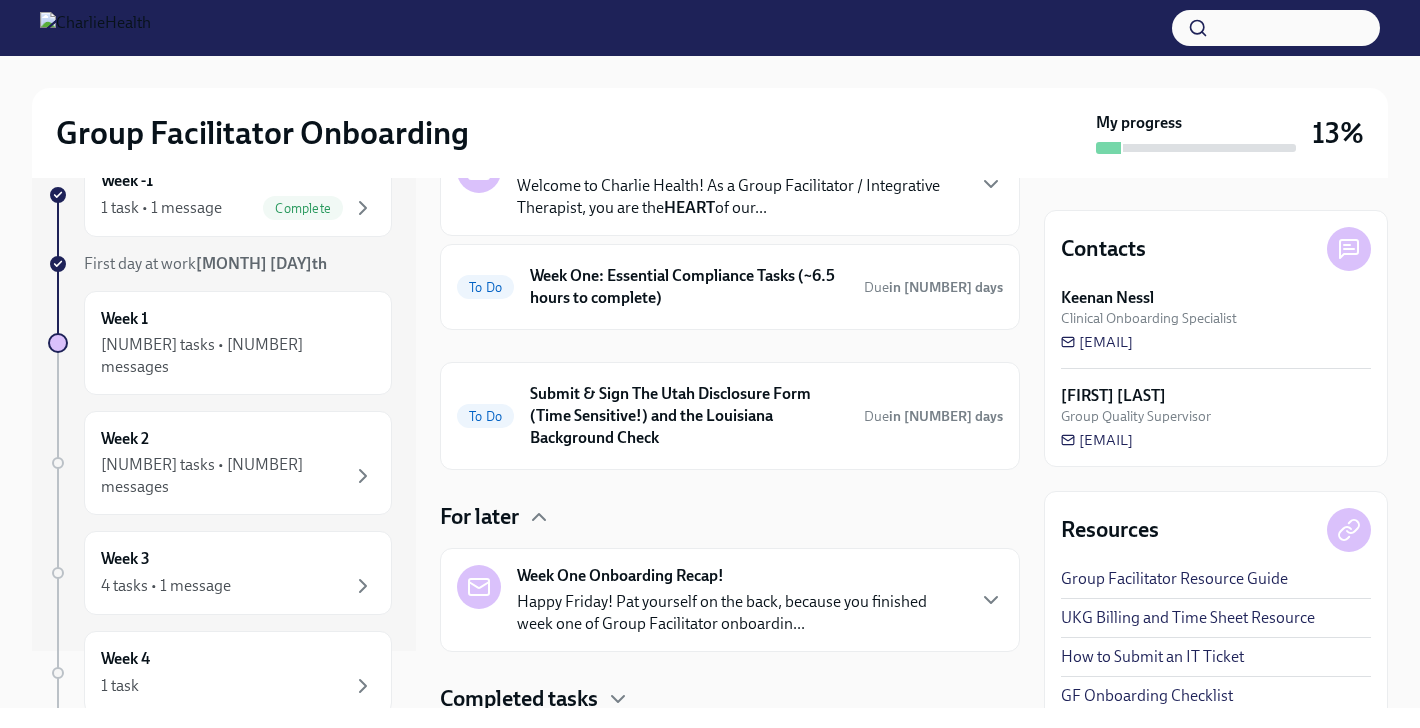 scroll, scrollTop: 186, scrollLeft: 0, axis: vertical 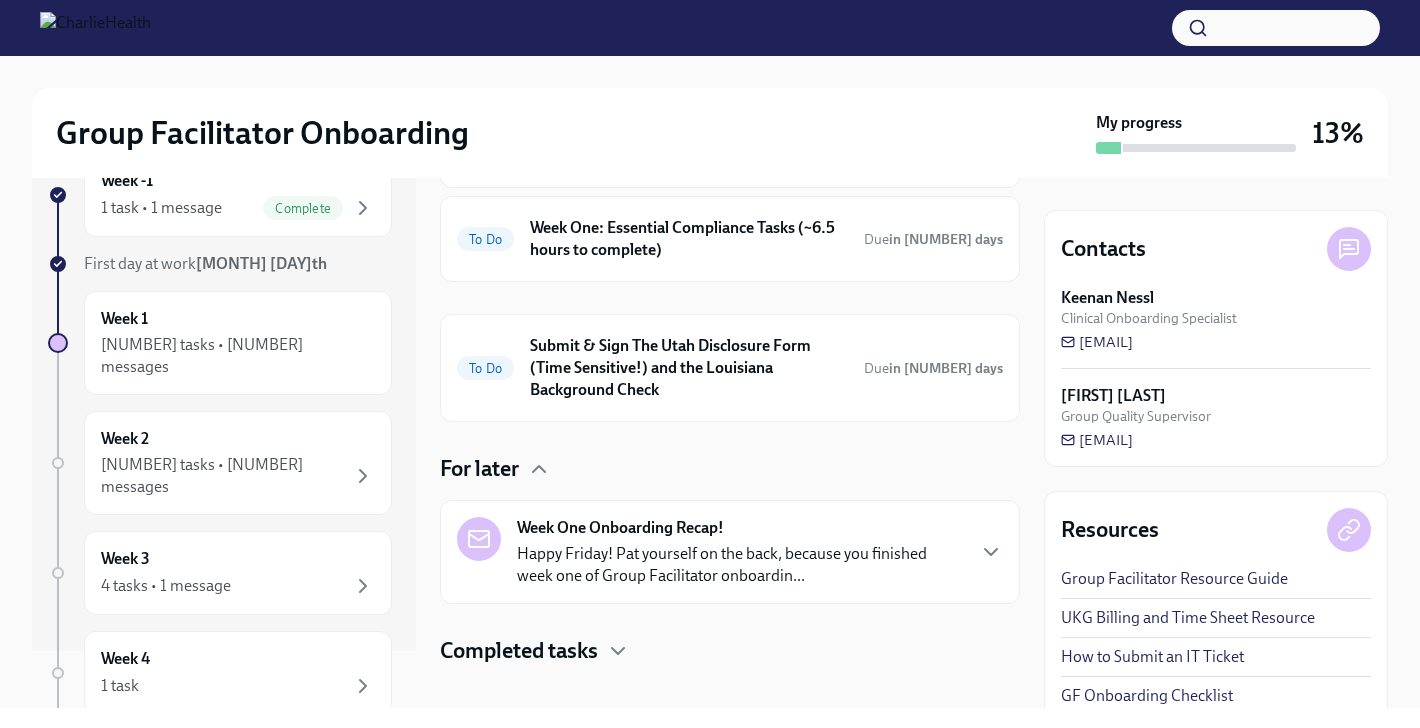 click on "Week One Onboarding Recap! Happy Friday! Pat yourself on the back, because you finished week one of Group Facilitator onboardin..." at bounding box center (740, 552) 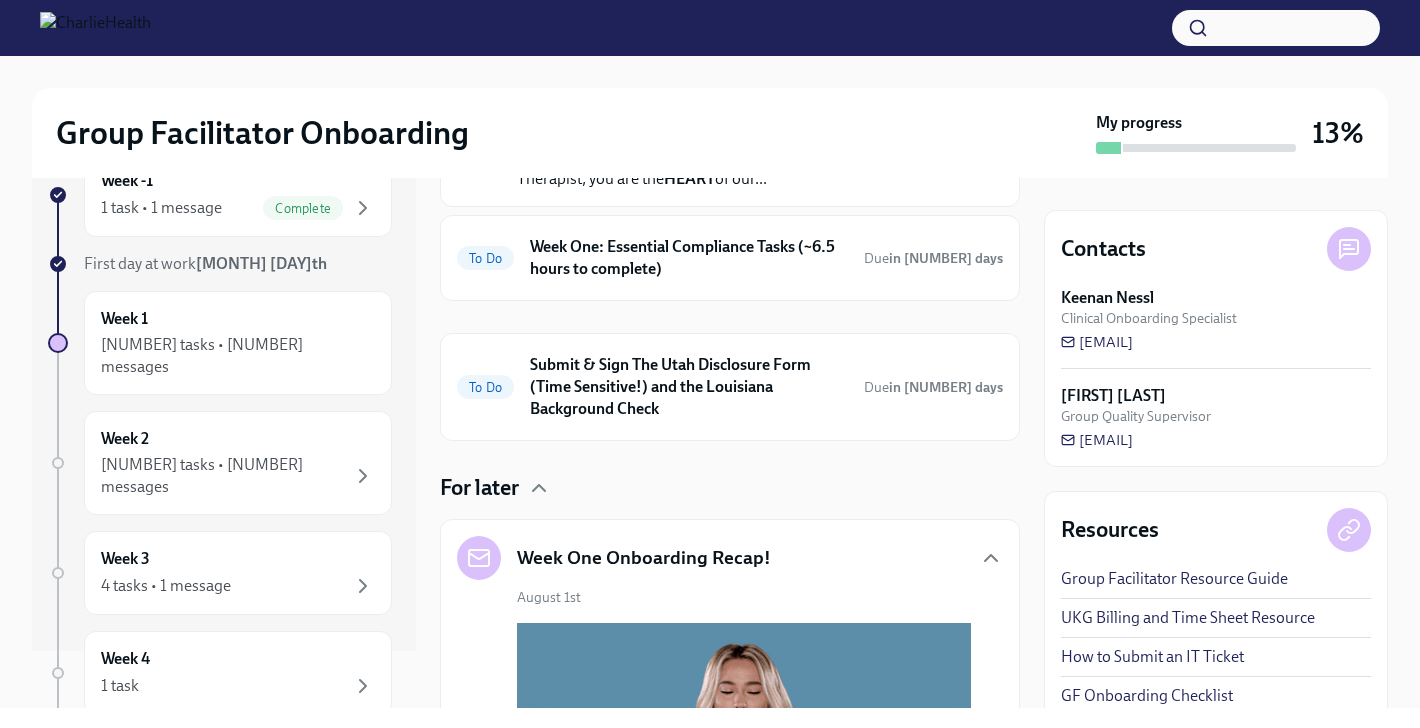 click on "Week 3 4 tasks • 1 message
Week One Onboarding Recap! August 1st Happy Friday! Pat yourself on the back, because you finished week one of Group Facilitator onboarding at Charlie Health! 🥳
Here's a recap of all the tasks you should have completed this week (or are finishing over the weekend):
Software Set-Up
Orientation Videos
Logging Your Time
Relias: Employee Orientation & Handbook Acknowledgement
Relias: CH Handbook
Relias: Mission, Vision, & Values
Docebo: Clinical Software Setup | Groups (IC)
Docebo: Charlie Health Essentials (IC)
Docebo: Charlie Health Foundations
Docebo: Tech Success
Register in the [STATE] Fingerprint Portal
Sign your [STATE] Criminal History Affidavit
CPR and First Aid Training
[STATE] Telehealth Training
[STATE] Mandated Reporter Training
Docebo: HIPAA for Covered Entities
Docebo: Core Compliance
Fill Out The [STATE] Agency Affiliated Registration" at bounding box center (730, 1077) 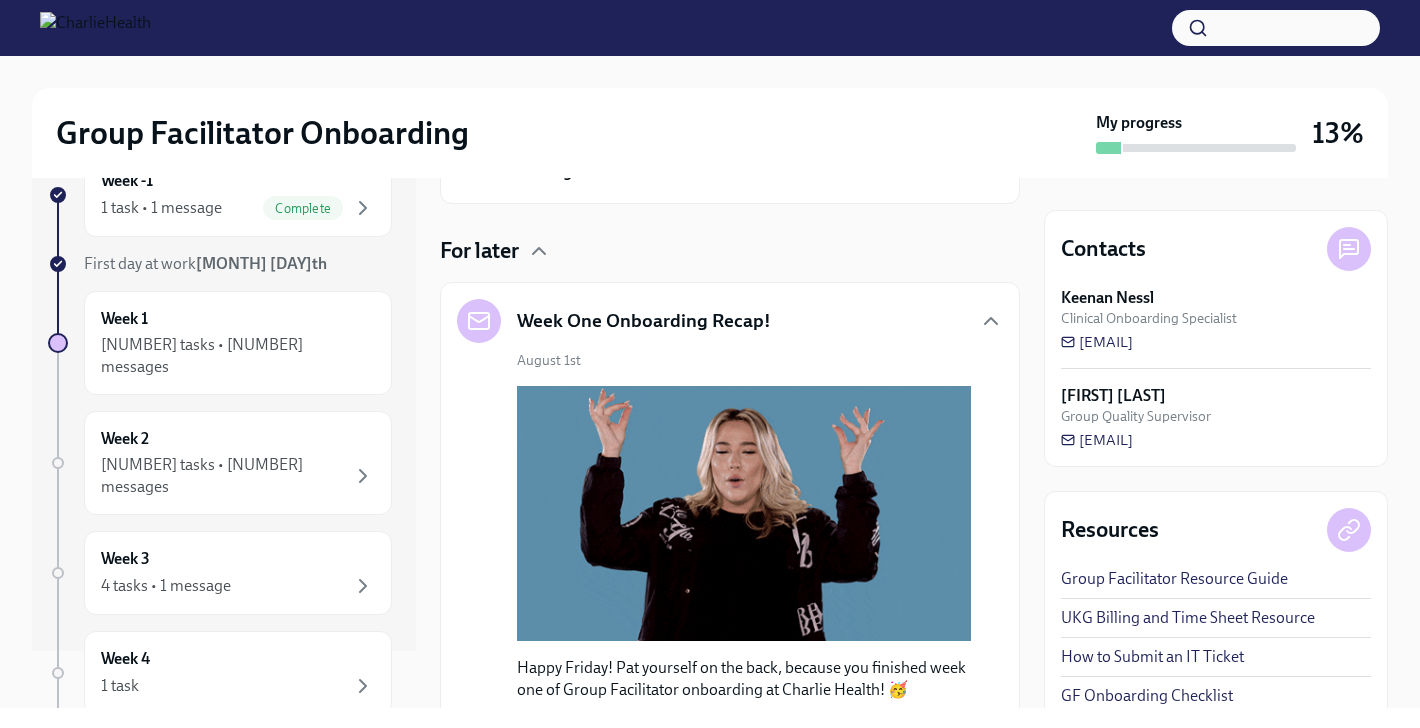 scroll, scrollTop: 402, scrollLeft: 0, axis: vertical 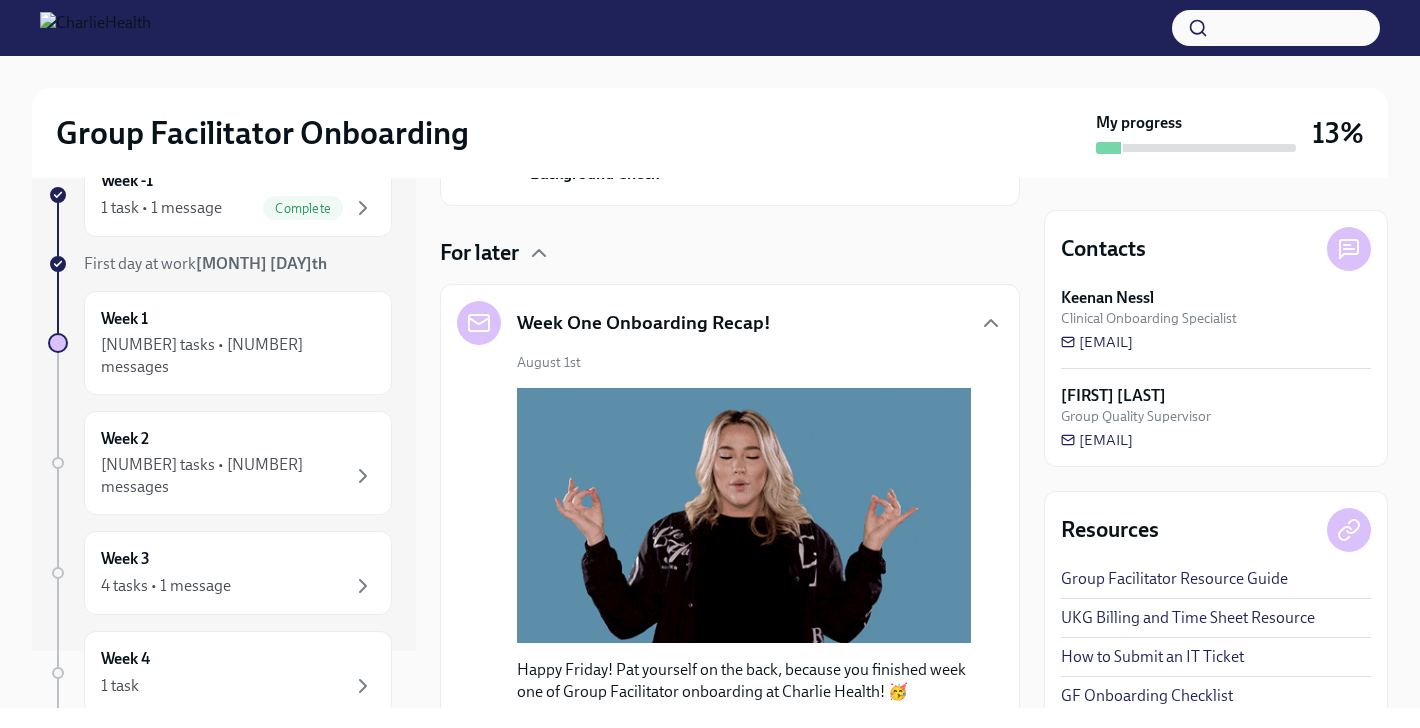 click on "Week One Onboarding Recap!" at bounding box center (730, 323) 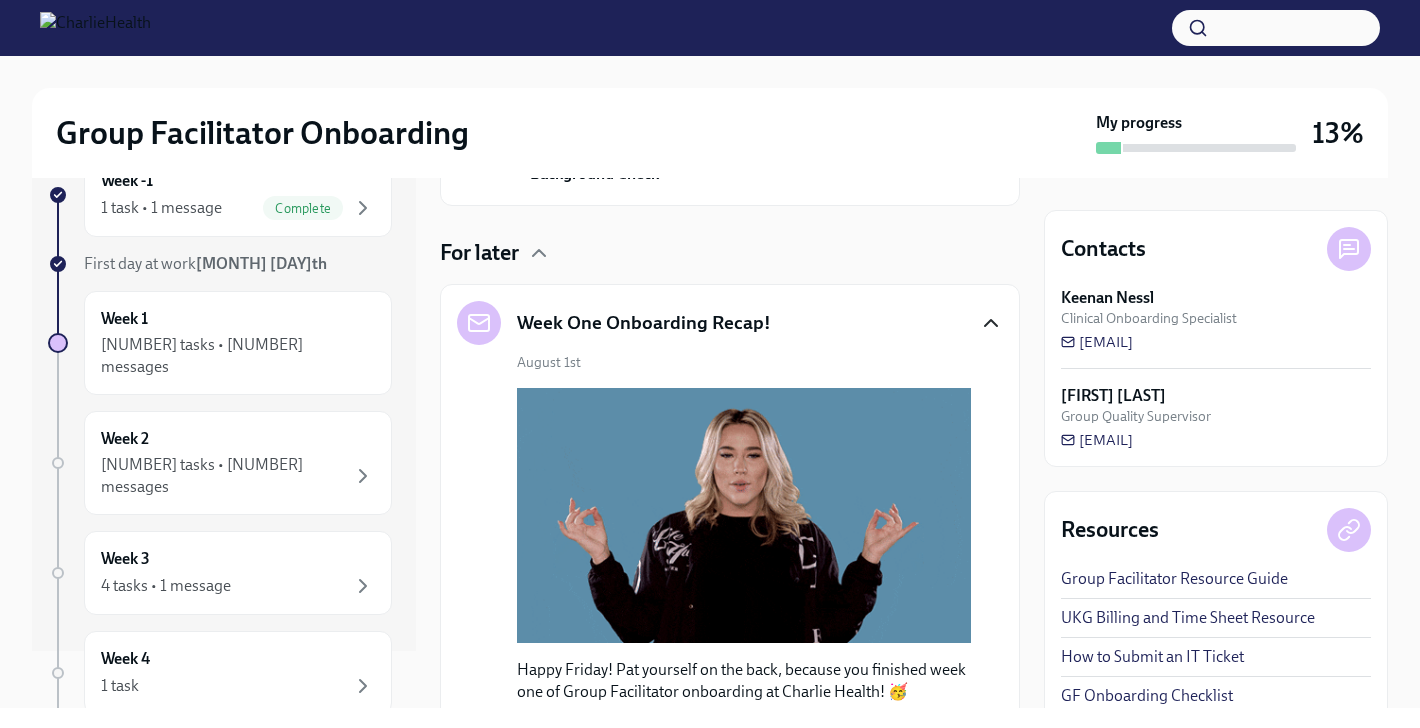 click 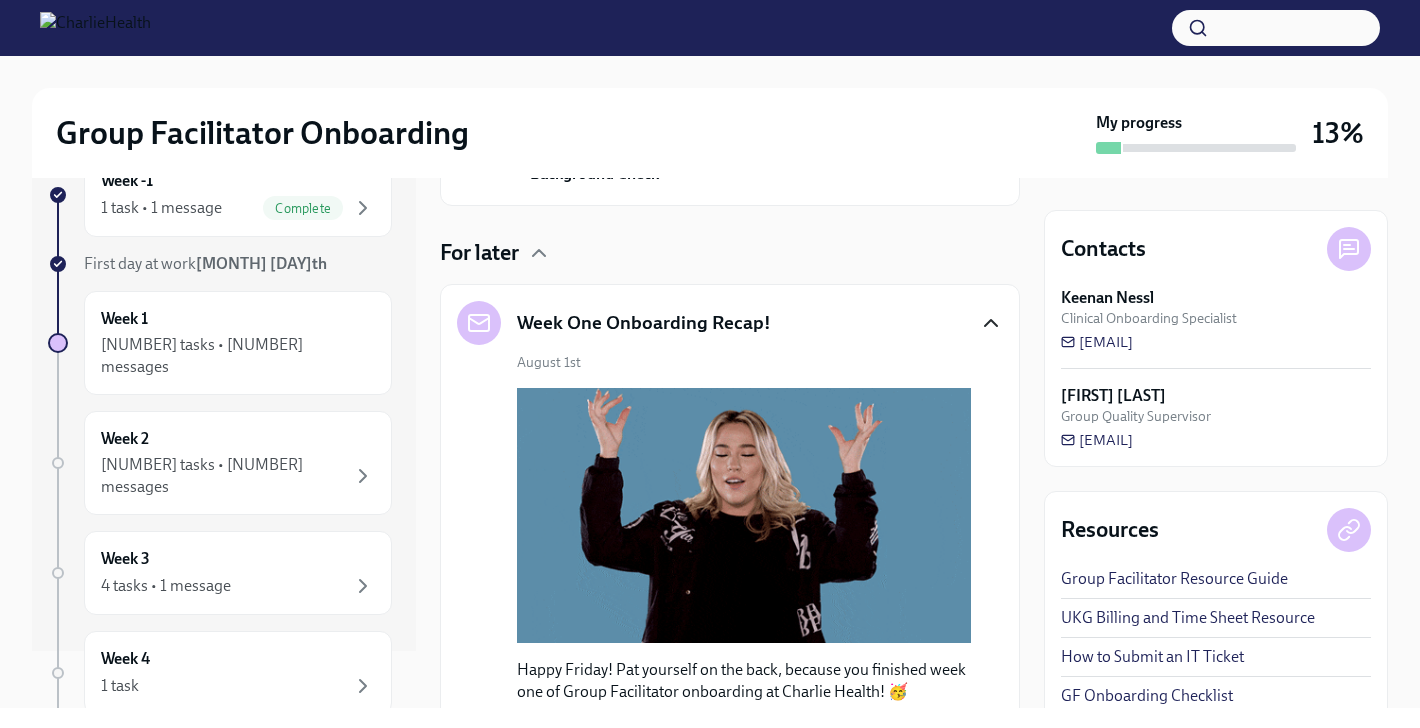 scroll, scrollTop: 186, scrollLeft: 0, axis: vertical 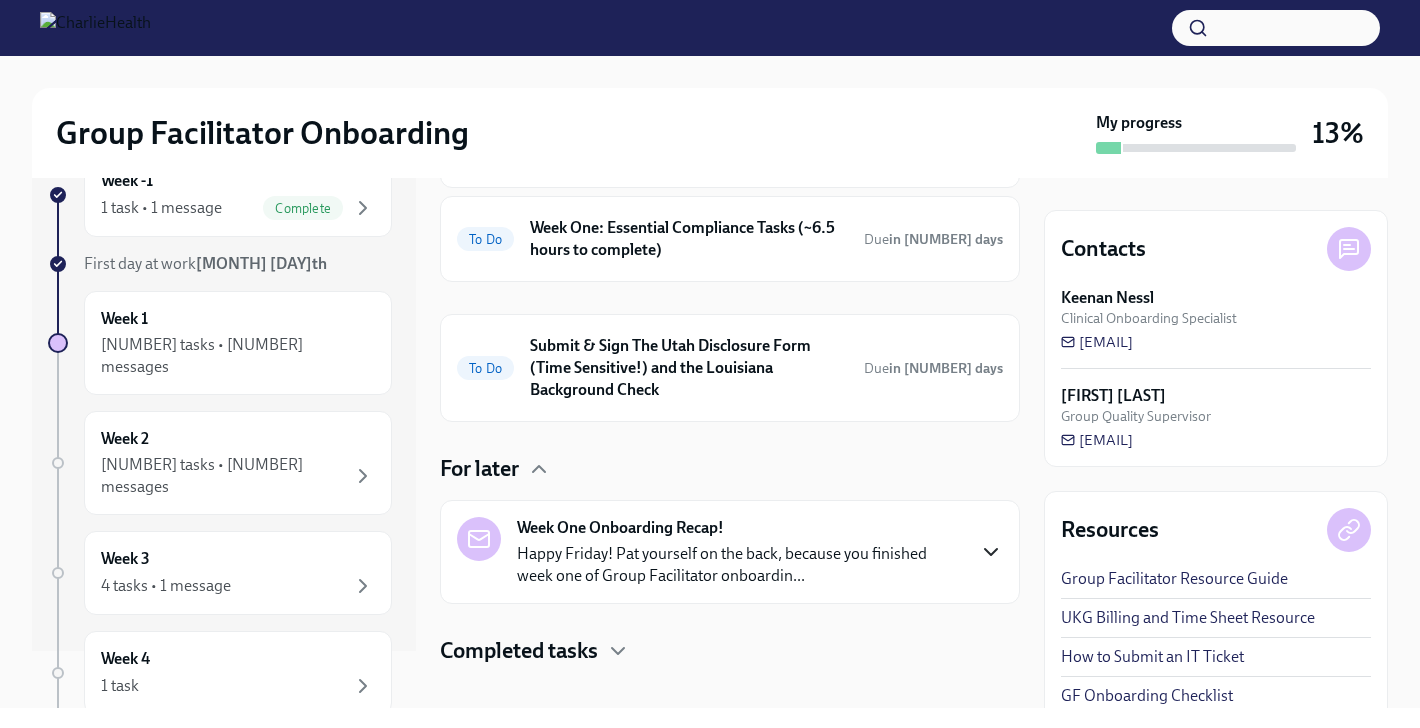click on "Happy First Day! Welcome to Charlie Health! As a Group Facilitator / Integrative Therapist, you are the HEART of our... To Do Week One: Essential Compliance Tasks (~[NUMBER] hours to complete) Due in [NUMBER] days To Do Submit & Sign The Utah Disclosure Form (Time Sensitive!) and the Louisiana Background Check Due in [NUMBER] days For later Week One Onboarding Recap! Happy Friday! Pat yourself on the back, because you finished week one of Group Facilitator onboardin... Completed tasks" at bounding box center (730, 375) 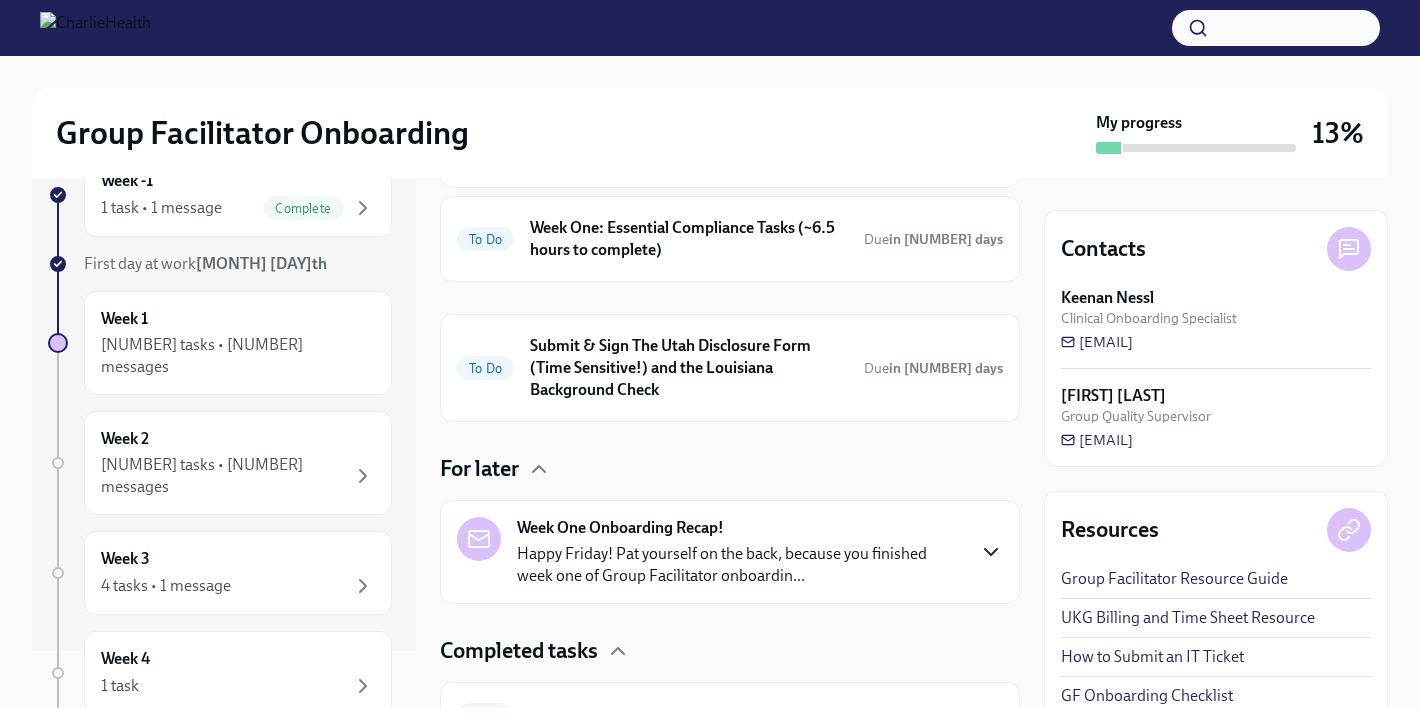 scroll, scrollTop: 370, scrollLeft: 0, axis: vertical 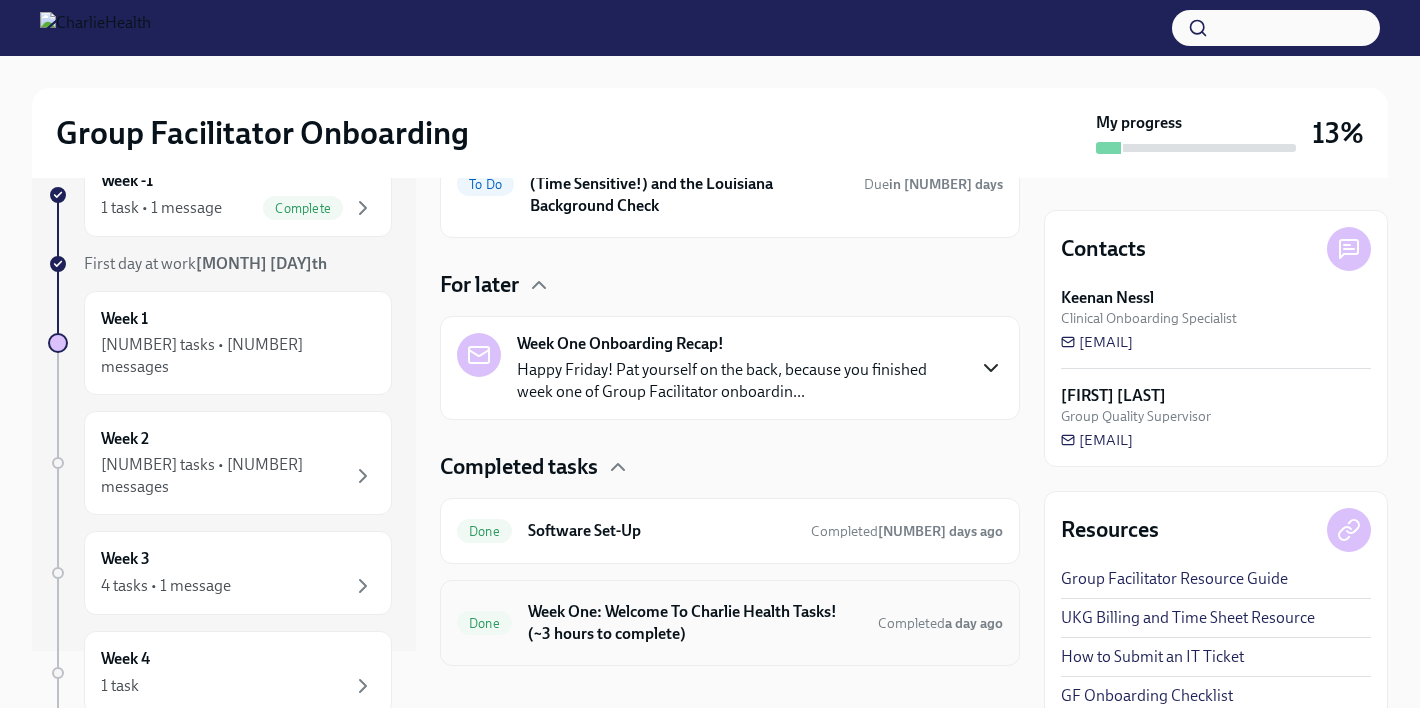 click on "Week One: Welcome To Charlie Health Tasks! (~3 hours to complete)" at bounding box center (695, 623) 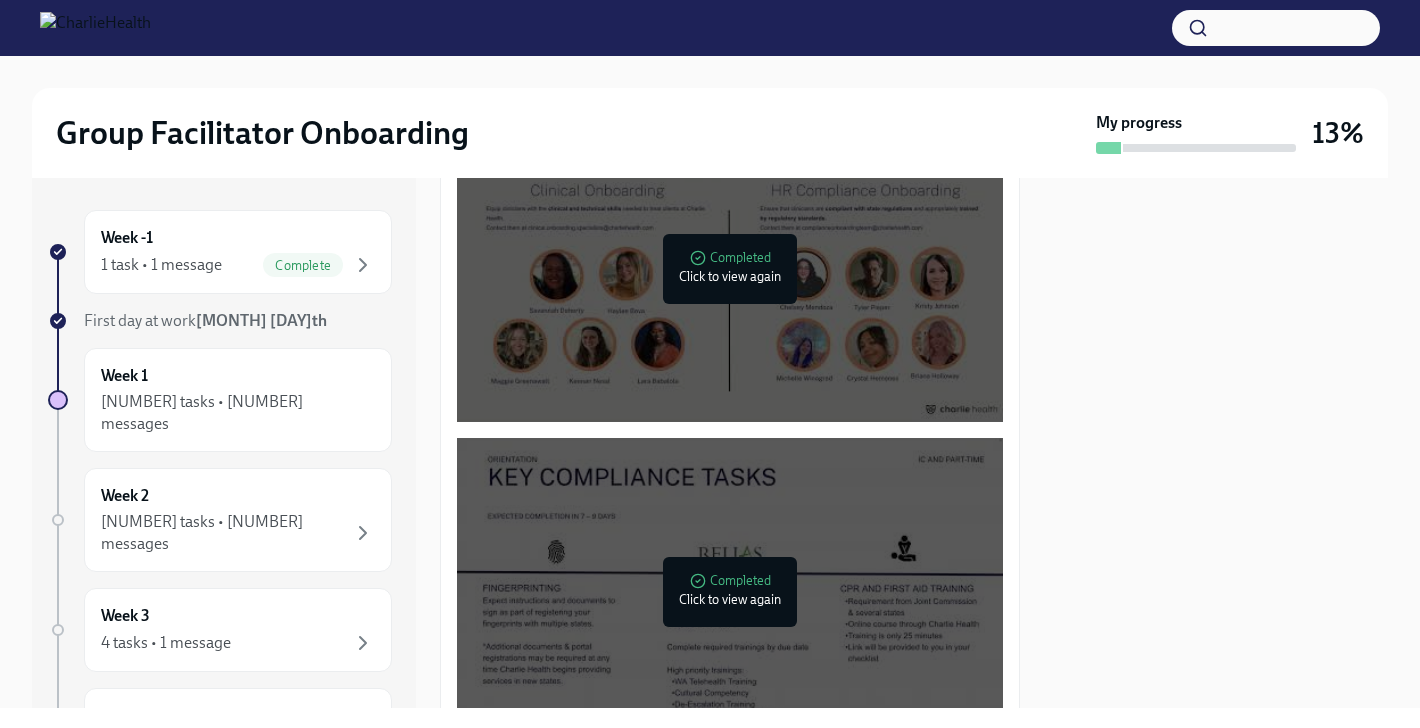 scroll, scrollTop: 1075, scrollLeft: 0, axis: vertical 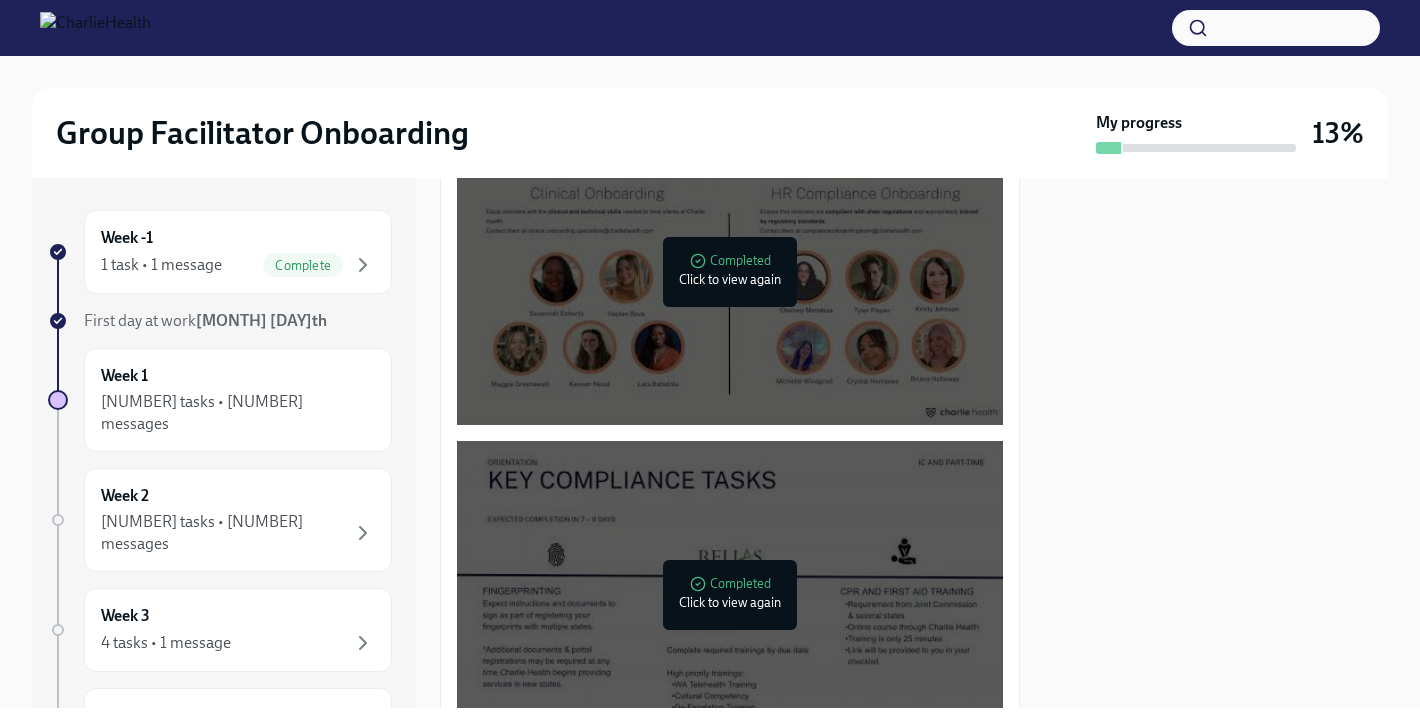 click at bounding box center [730, 272] 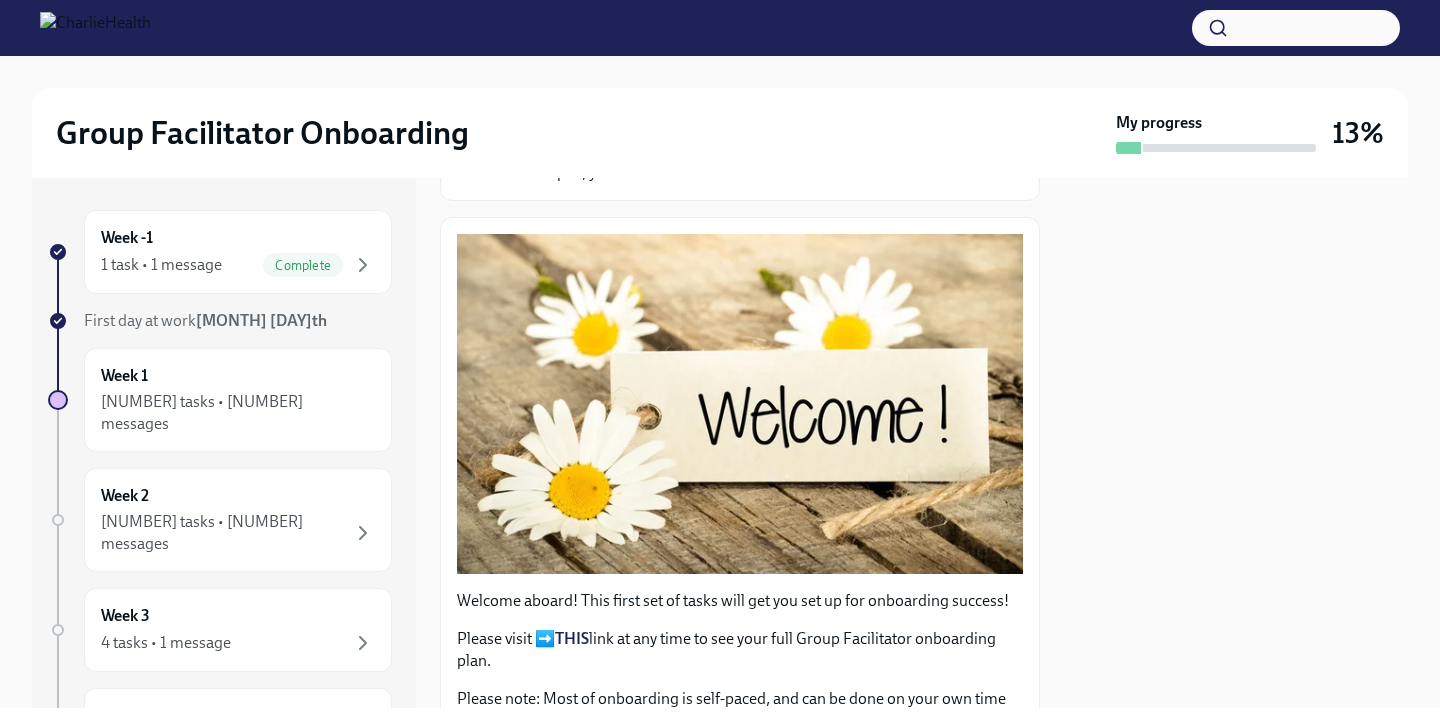 scroll, scrollTop: 0, scrollLeft: 0, axis: both 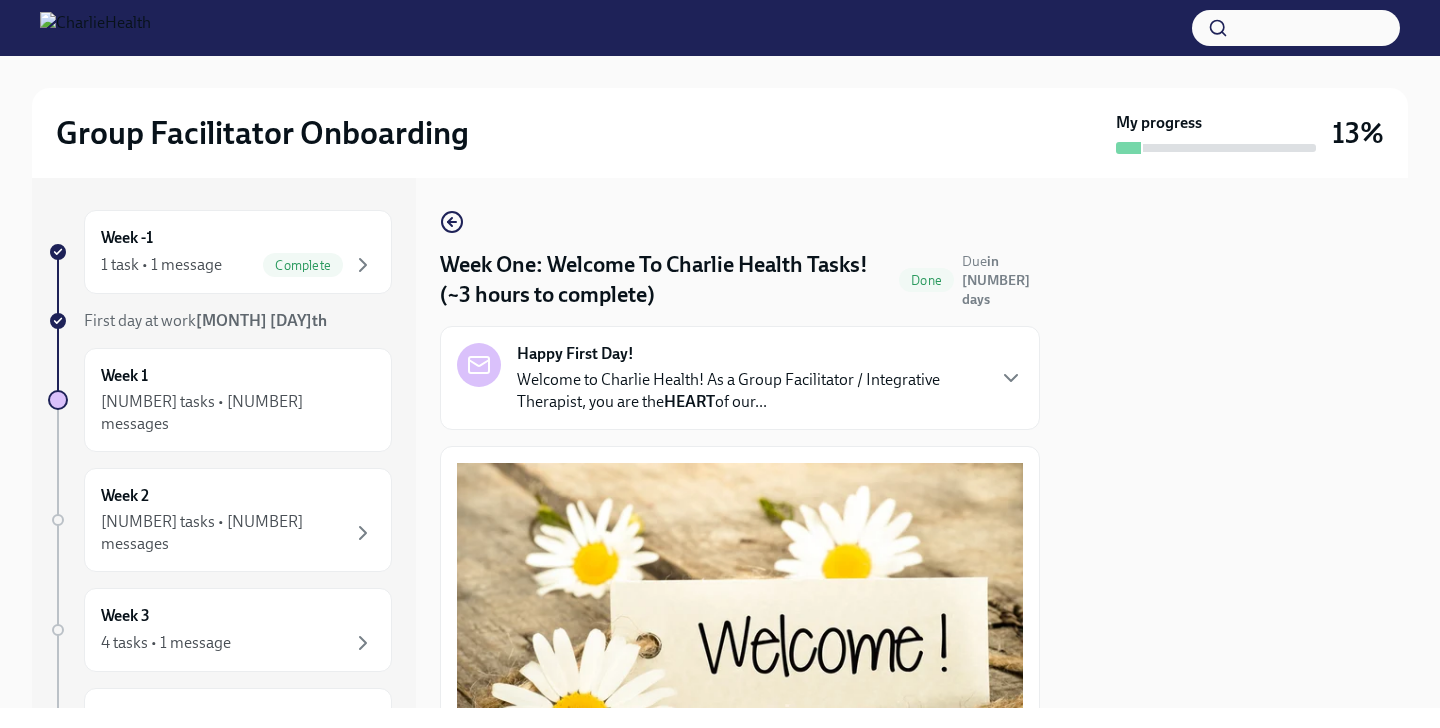 click on "Welcome to Charlie Health! As a Group Facilitator / Integrative Therapist, you are the  HEART  of our..." at bounding box center (750, 391) 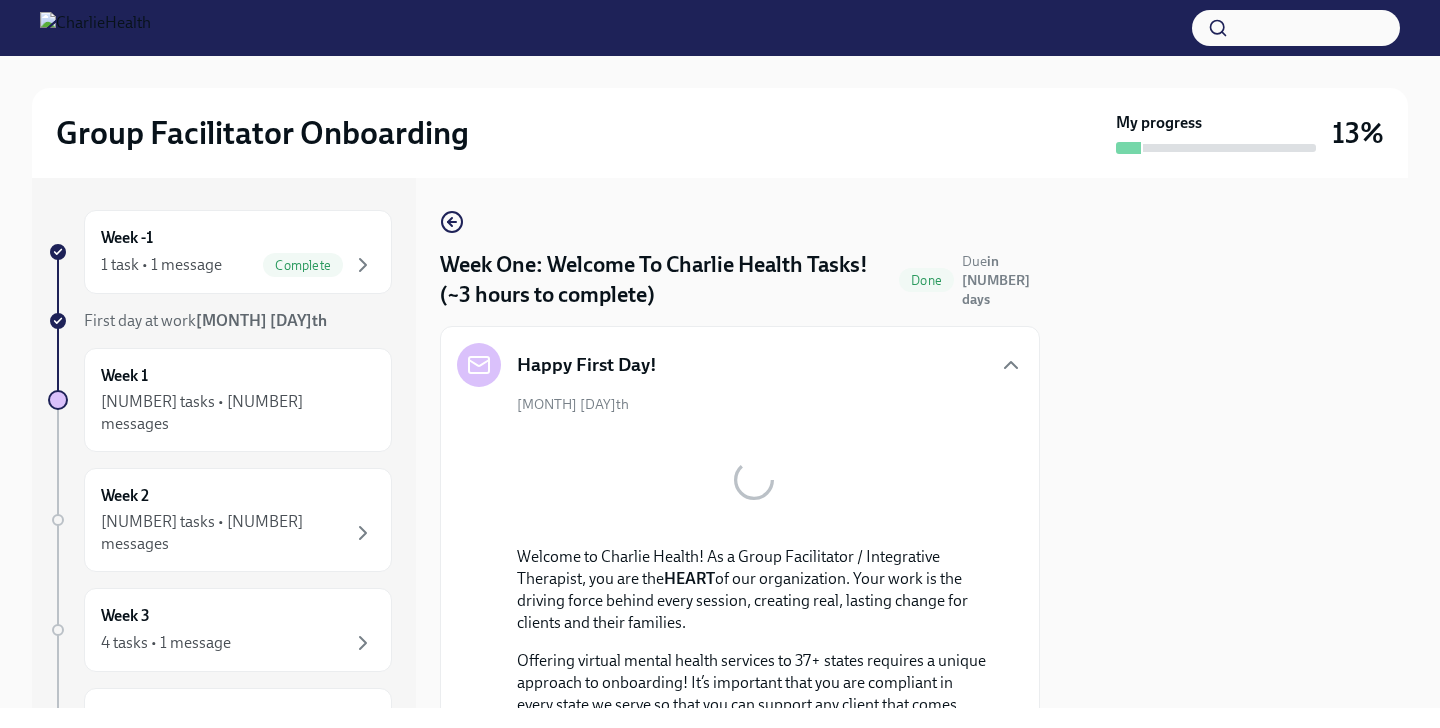 click on "[MONTH] [DAY]th Welcome to Charlie Health! As a Group Facilitator / Integrative Therapist, you are the HEART of our organization. Your work is the driving force behind every session, creating real, lasting change for clients and their families.
Offering virtual mental health services to [NUMBER]+ states requires a unique approach to onboarding! It’s important that you are compliant in every state we serve so that you can support any client that comes through your specific groups. Additionally, we want to set you up for success working in an IOP program, providing crisis support, and navigating our virtual platforms.
Your Dado onboarding plan will keep you on track of tasks via your personalized page, emails, and Slack messages. But, you can ➡️ view the FULL onboarding plan HERE to see what's required over the next three weeks.
If you complete all your week one tasks early and want to move on to week two, you are more than welcome to!
Important: Reach out to IT submit a ticket HERE .
Office Hours" at bounding box center (740, 813) 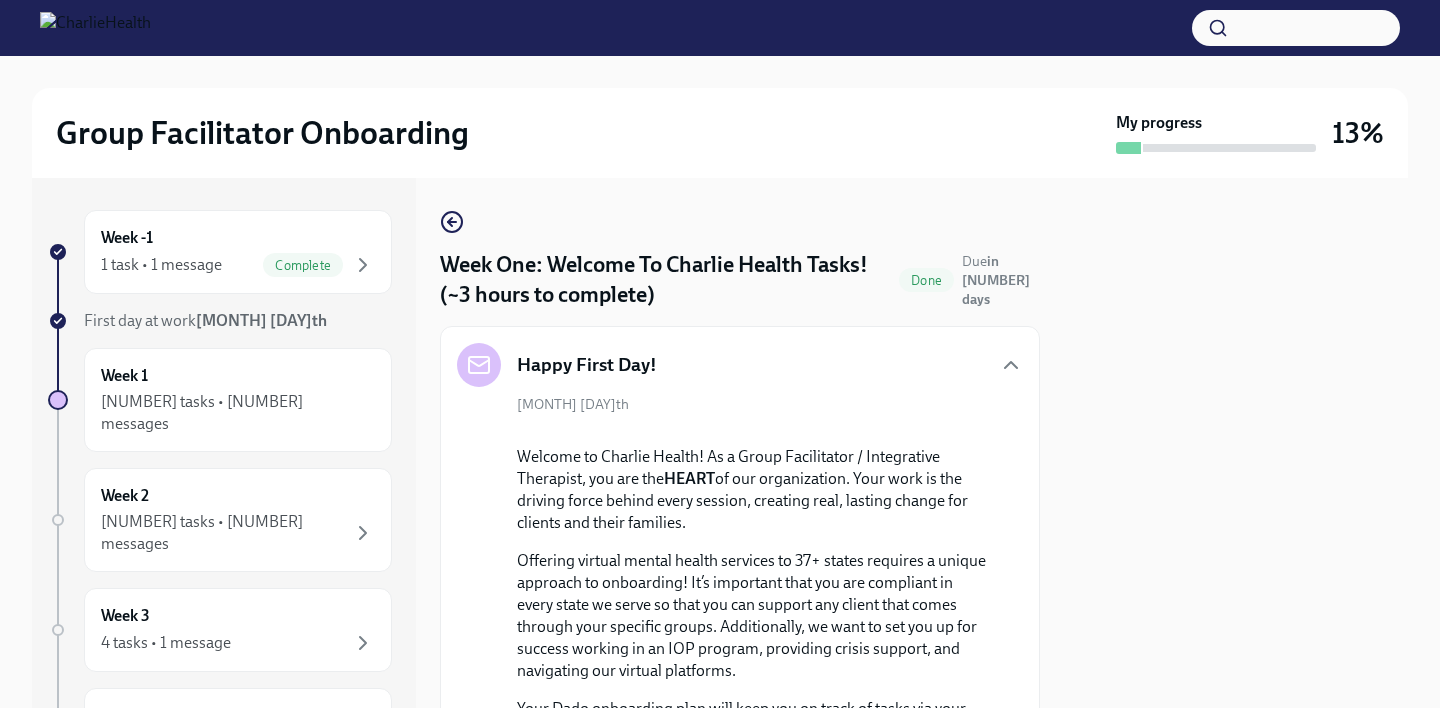 click on "Happy First Day!" at bounding box center [740, 365] 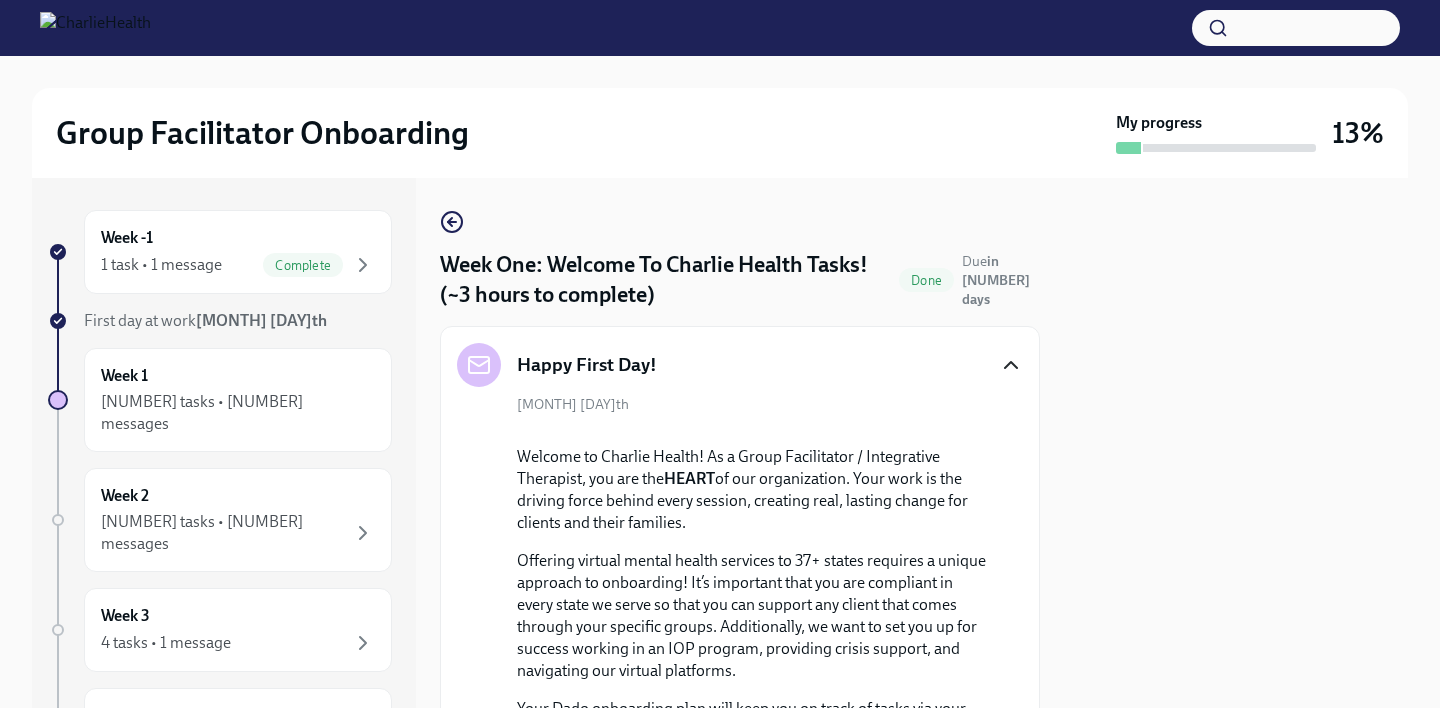 click 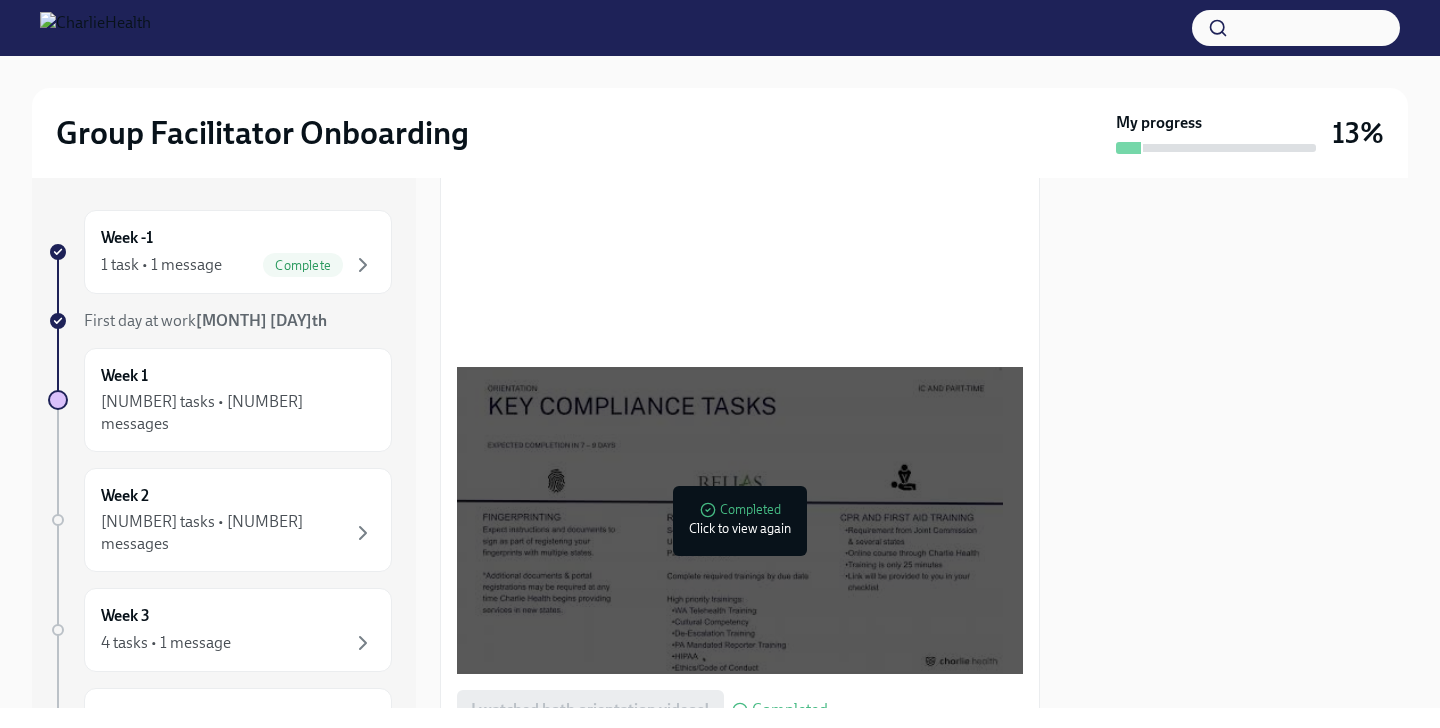 scroll, scrollTop: 0, scrollLeft: 0, axis: both 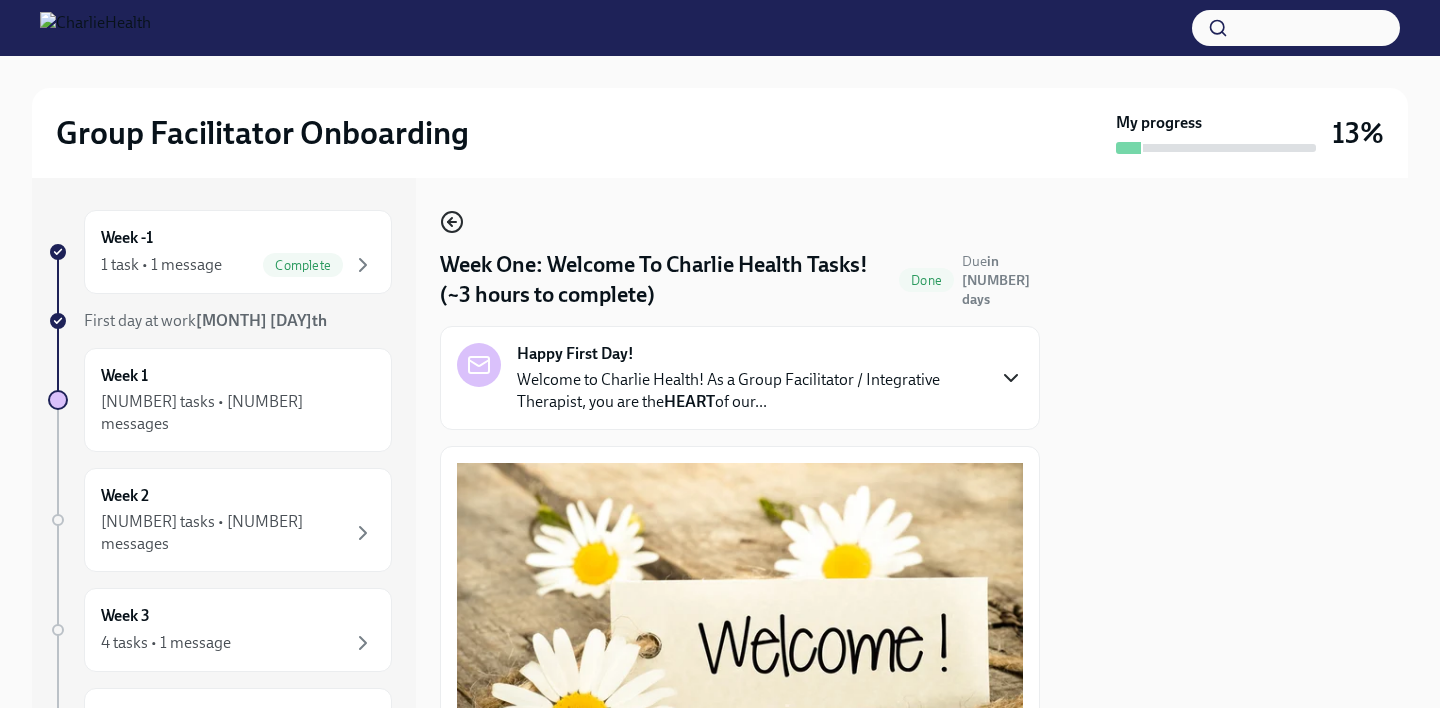 click 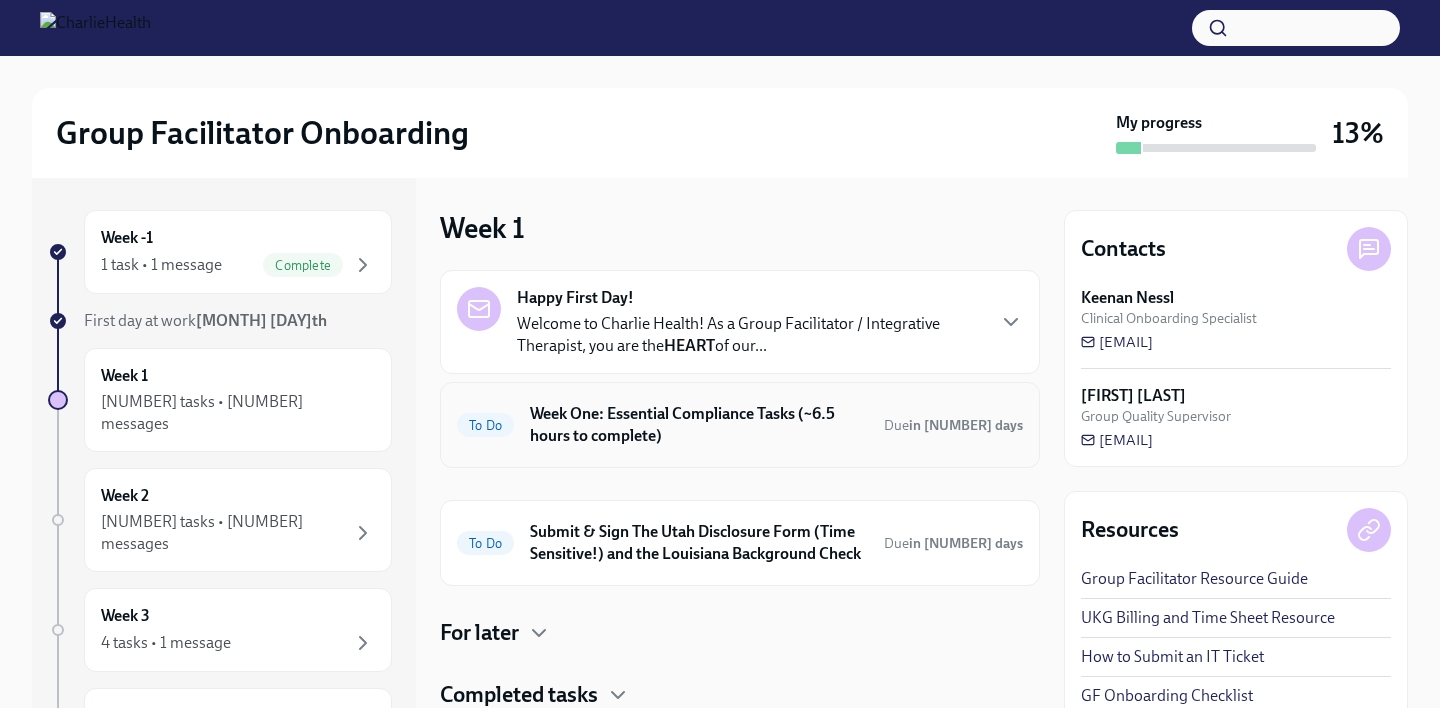 click on "Week One: Essential Compliance Tasks (~[NUMBER] hours to complete) To Do Due in [NUMBER] days" at bounding box center [740, 425] 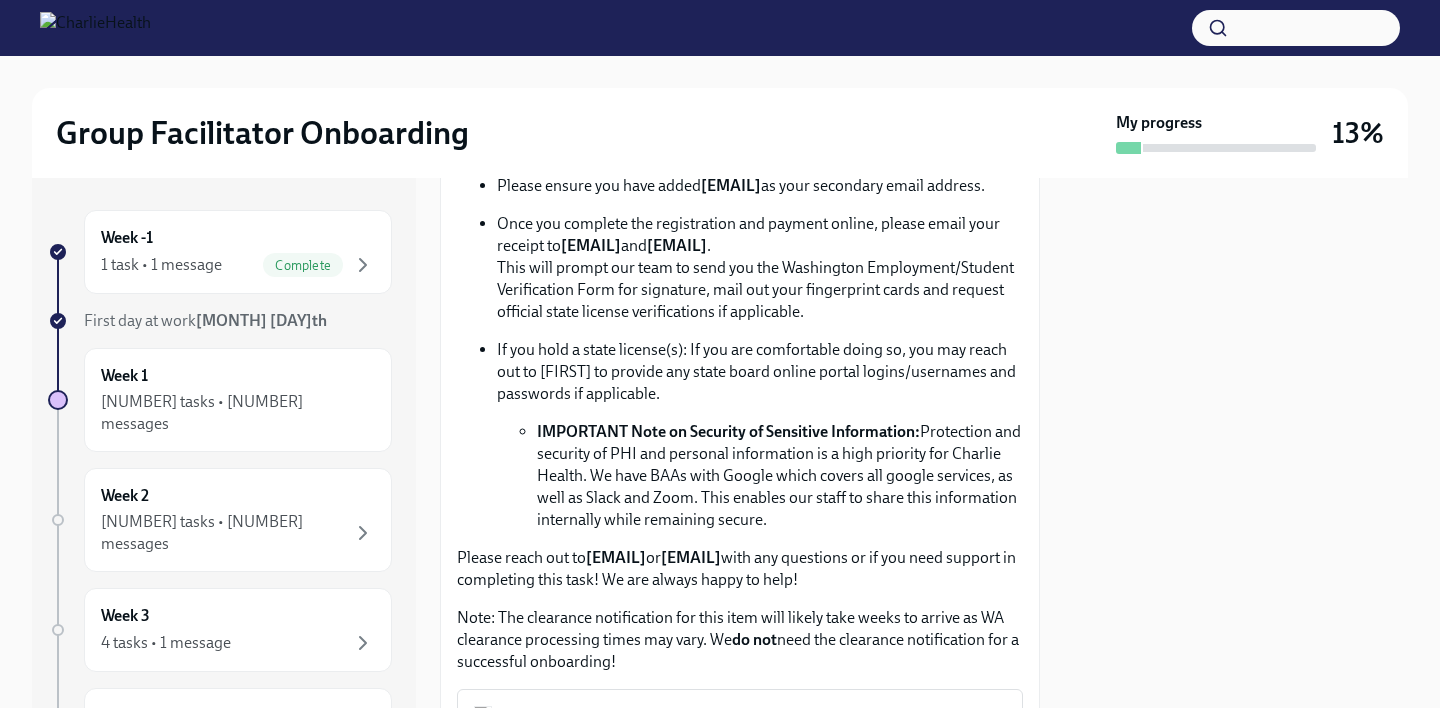 scroll, scrollTop: 0, scrollLeft: 0, axis: both 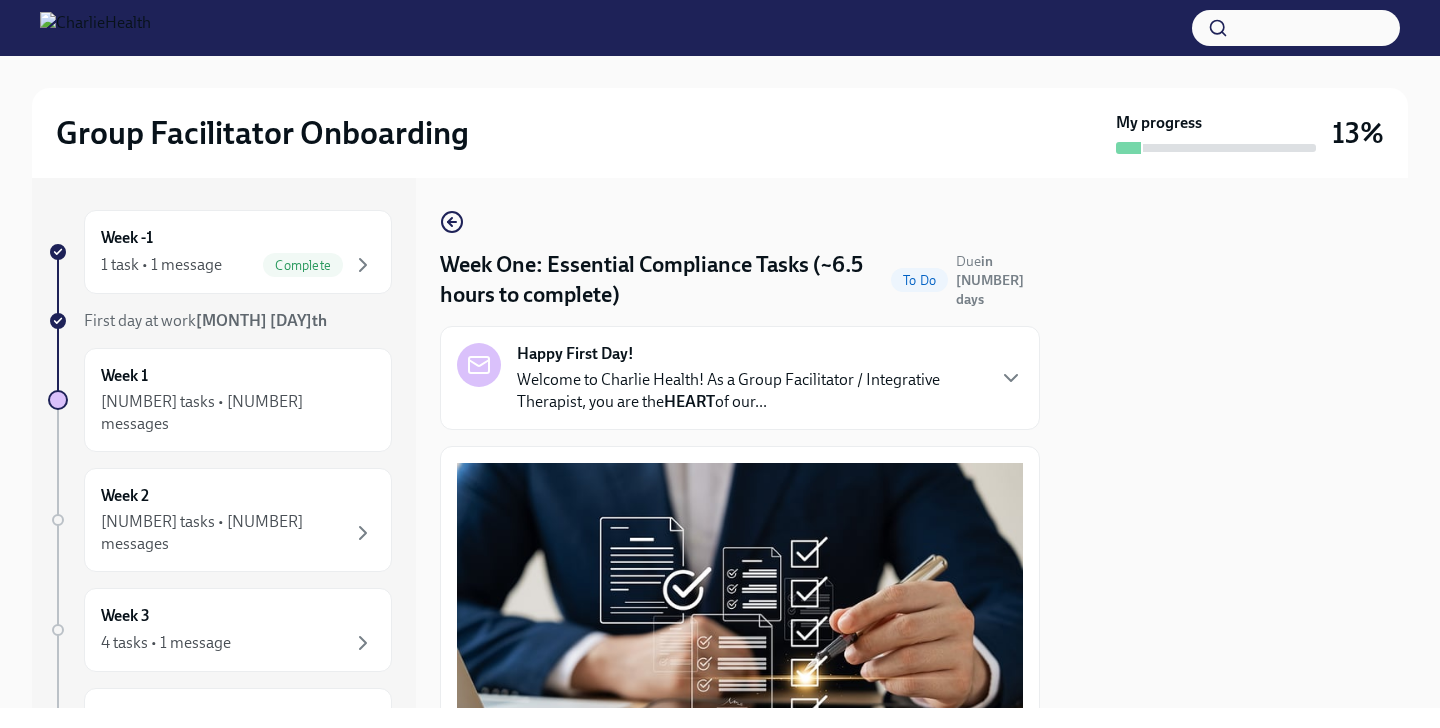 click on "Week One: Essential Compliance Tasks (~[NUMBER] hours to complete) To Do Due in [NUMBER] days Happy First Day! Welcome to Charlie Health! As a Group Facilitator / Integrative Therapist, you are the HEART of our... Welcome to your essential compliance tasks list!
Offering virtual mental health services to [NUMBER]+ states requires a unique approach to onboarding! It’s important that you are compliant in every state we serve so that you can support any client that comes through your specific groups. UKG Billing: Clock all following tasks as Compliance Tasks Fill Out The Washington Agency Affiliated Registration Approx completion time: [NUMBER]mins
Below are the step by step instructions on how to complete your Washington Agency Affiliated Counselor Registration. Please complete this before the end of this week. This is a registration that is required to be in compliance with the state of Washington. All Group Facilitators complete this registration to ensure we can meet our client demand in Washington.
⏰" at bounding box center (740, 443) 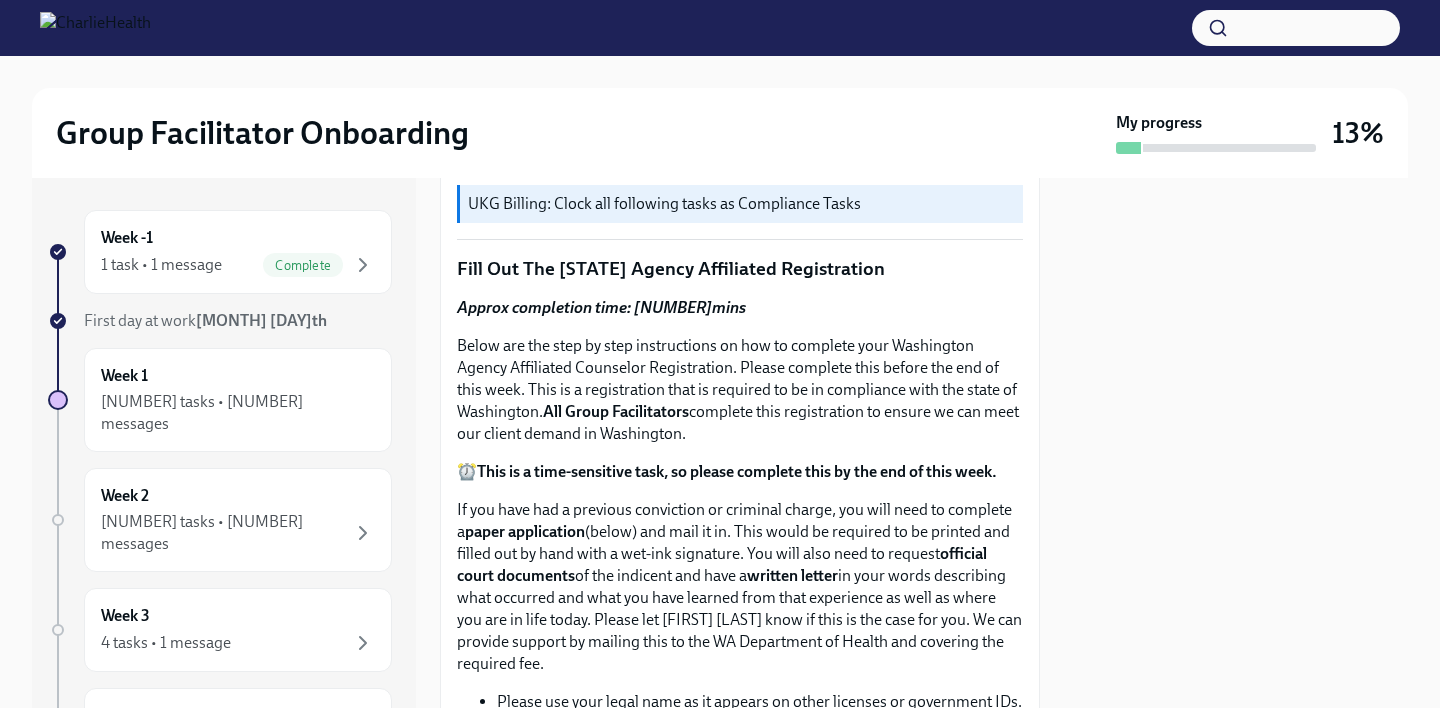 scroll, scrollTop: 0, scrollLeft: 0, axis: both 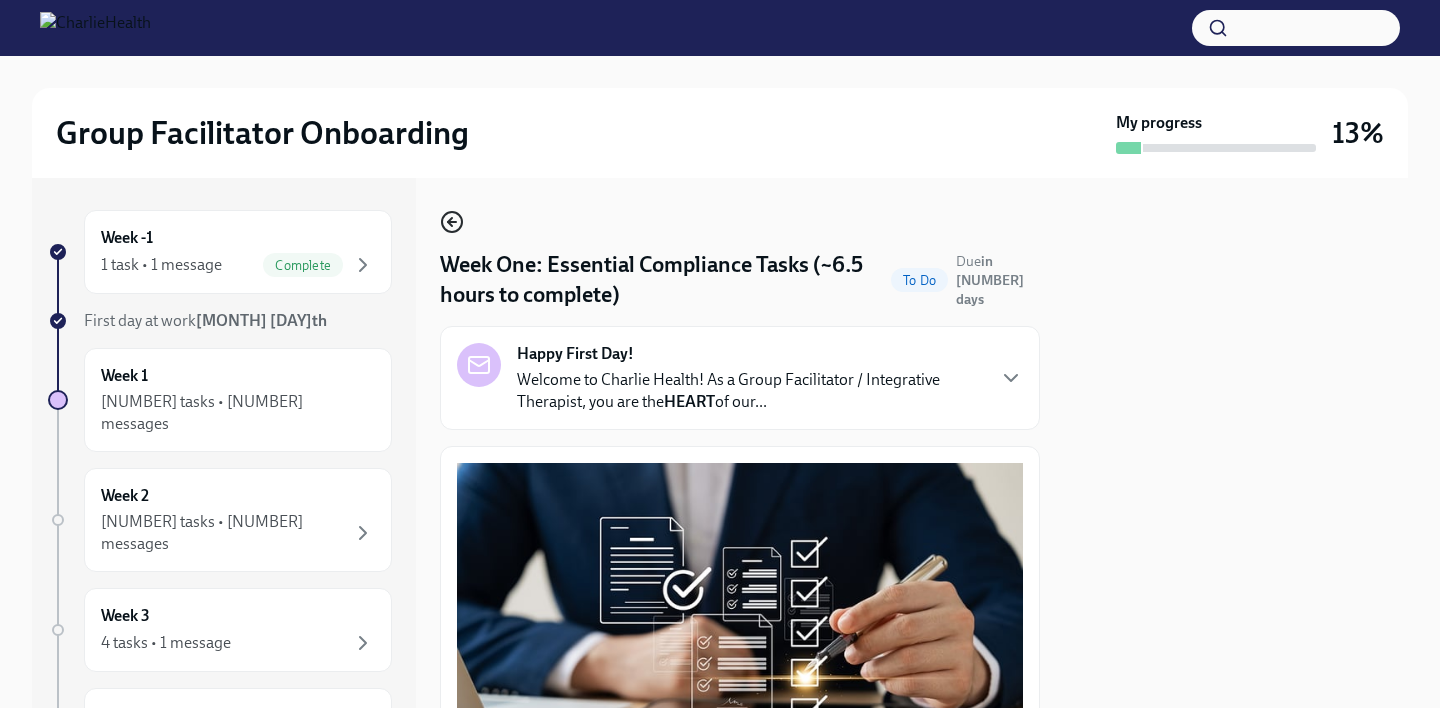 click 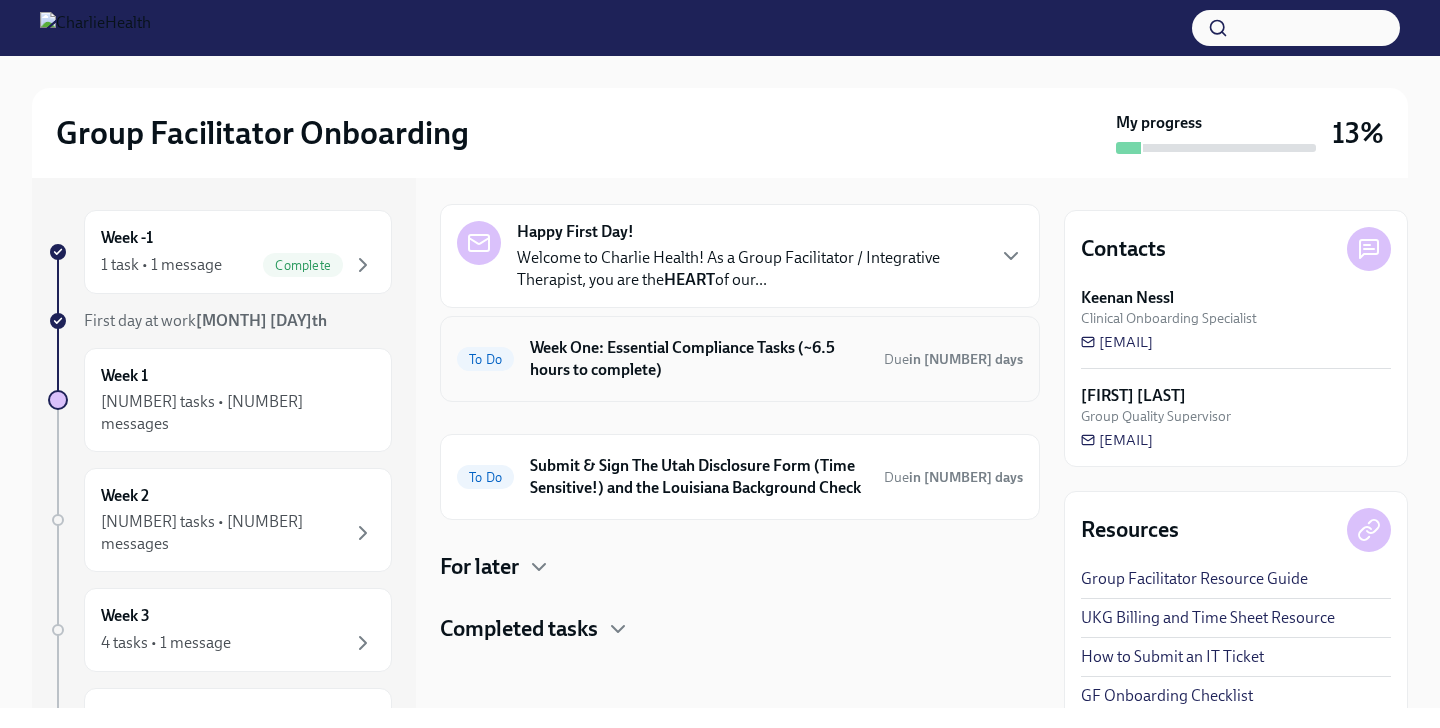scroll, scrollTop: 65, scrollLeft: 0, axis: vertical 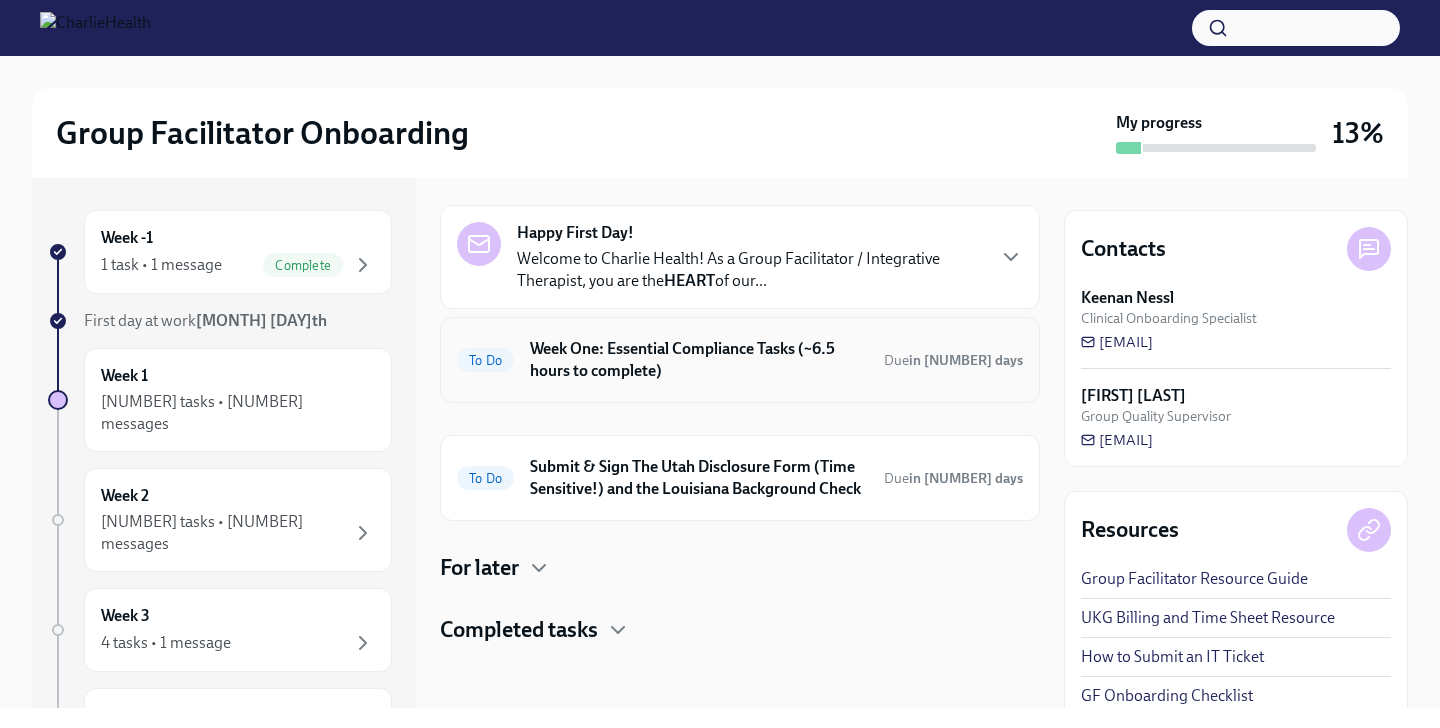 click on "Week One: Essential Compliance Tasks (~[NUMBER] hours to complete) To Do Due in [NUMBER] days" at bounding box center [740, 360] 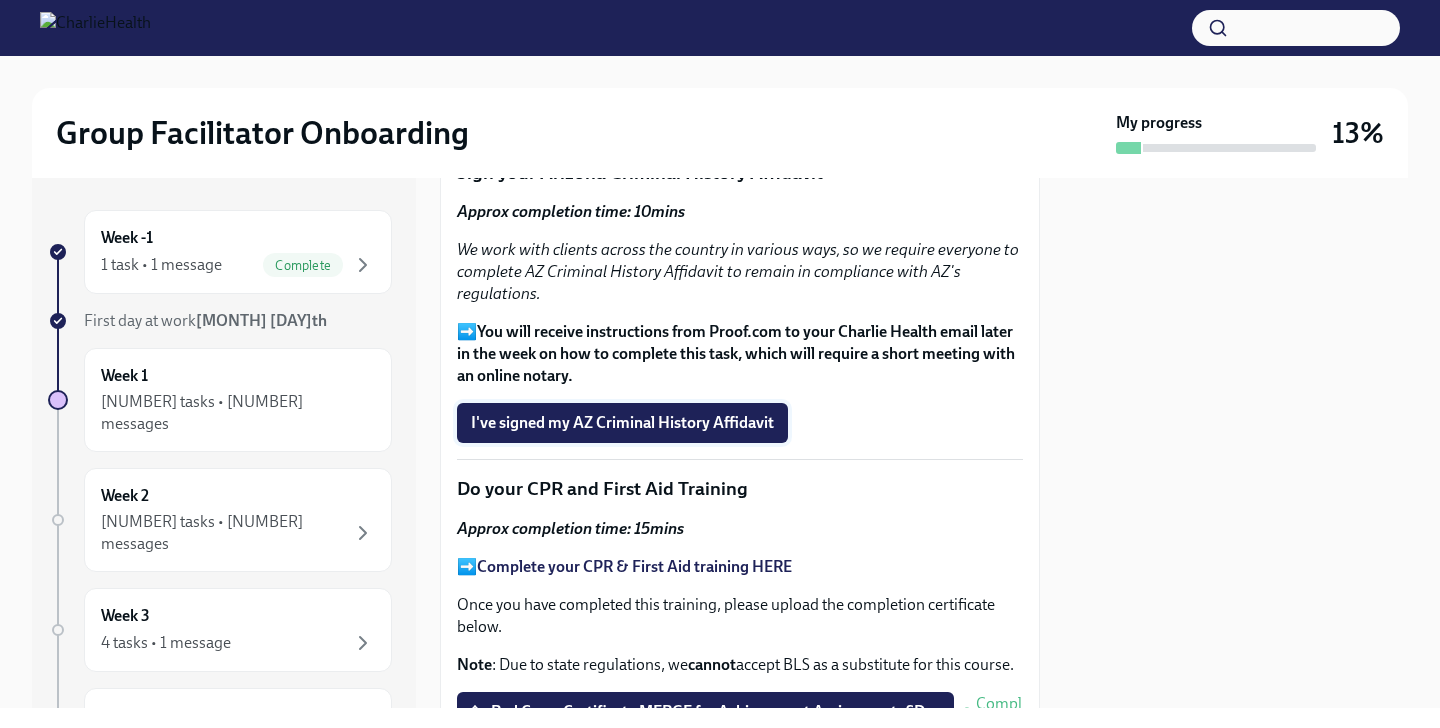scroll, scrollTop: 2588, scrollLeft: 0, axis: vertical 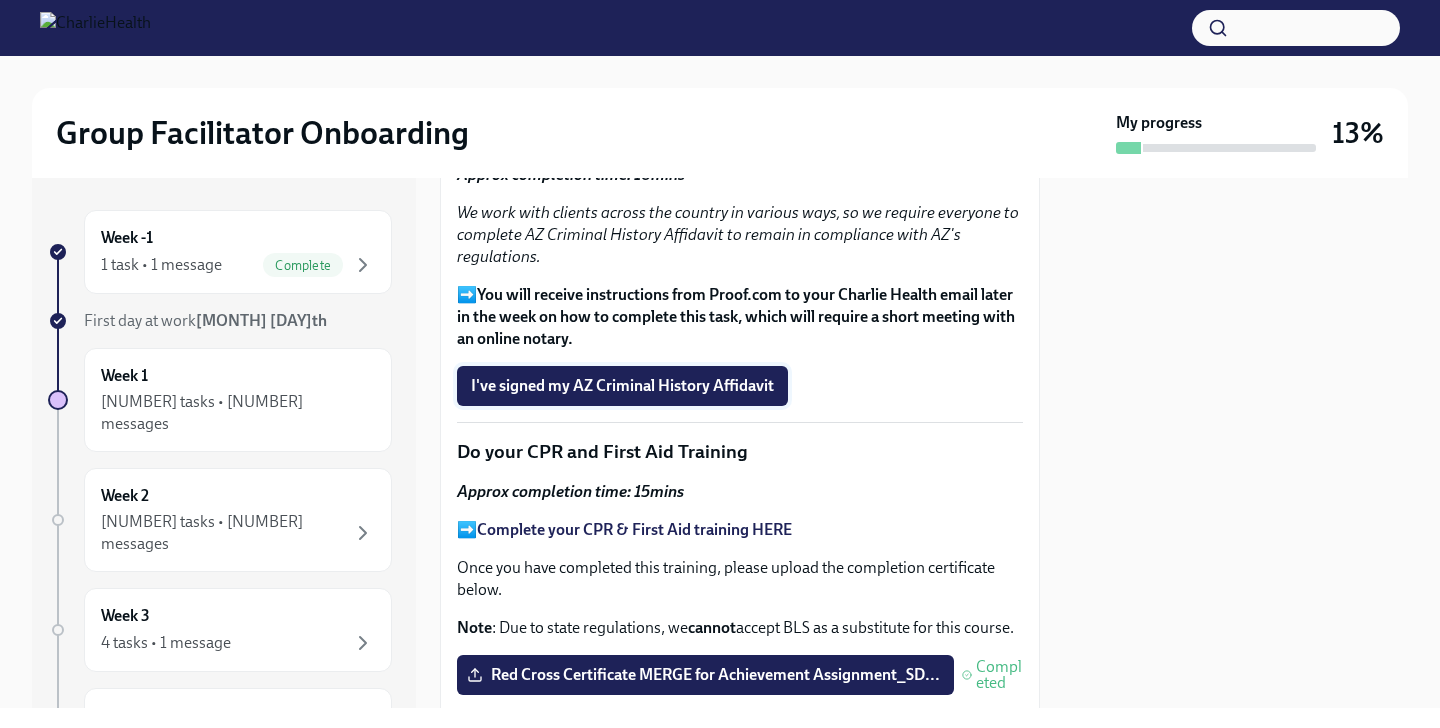 click on "I've signed my AZ Criminal History Affidavit" at bounding box center (622, 386) 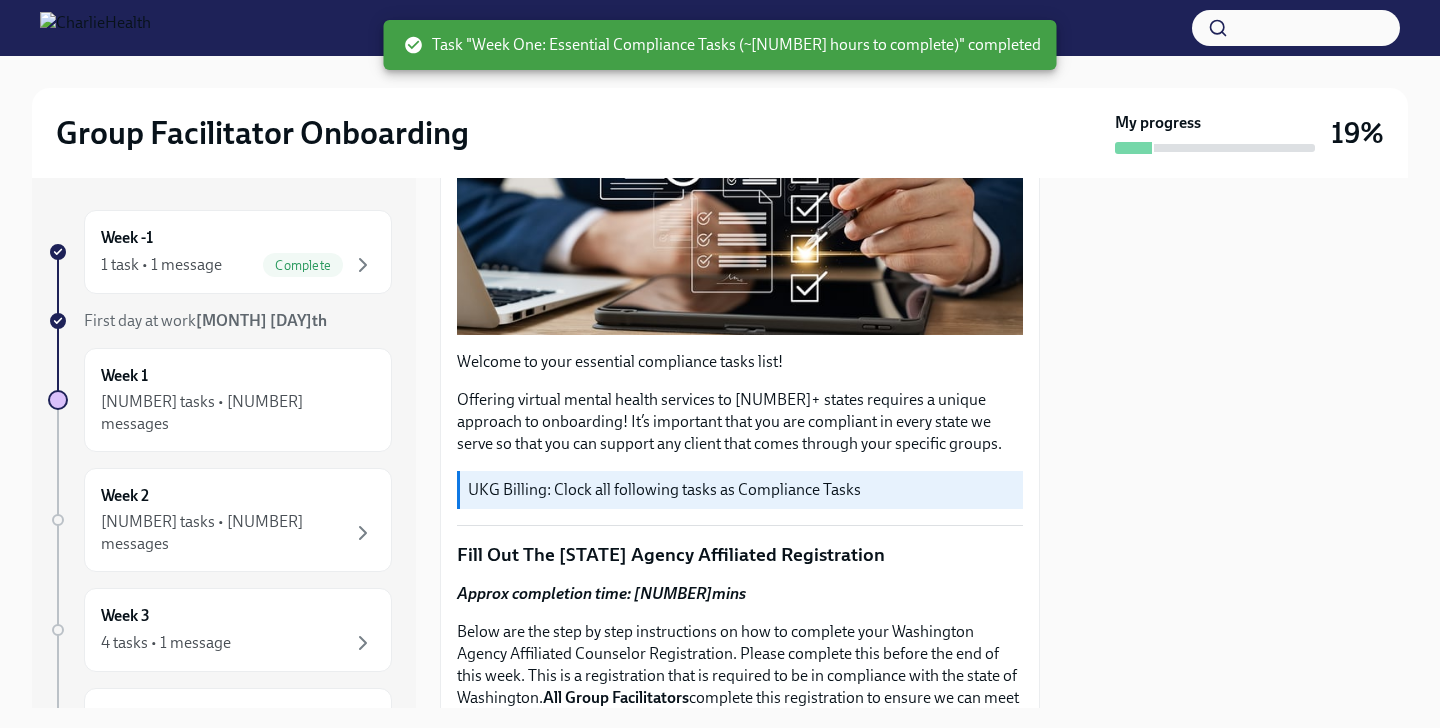 scroll, scrollTop: 0, scrollLeft: 0, axis: both 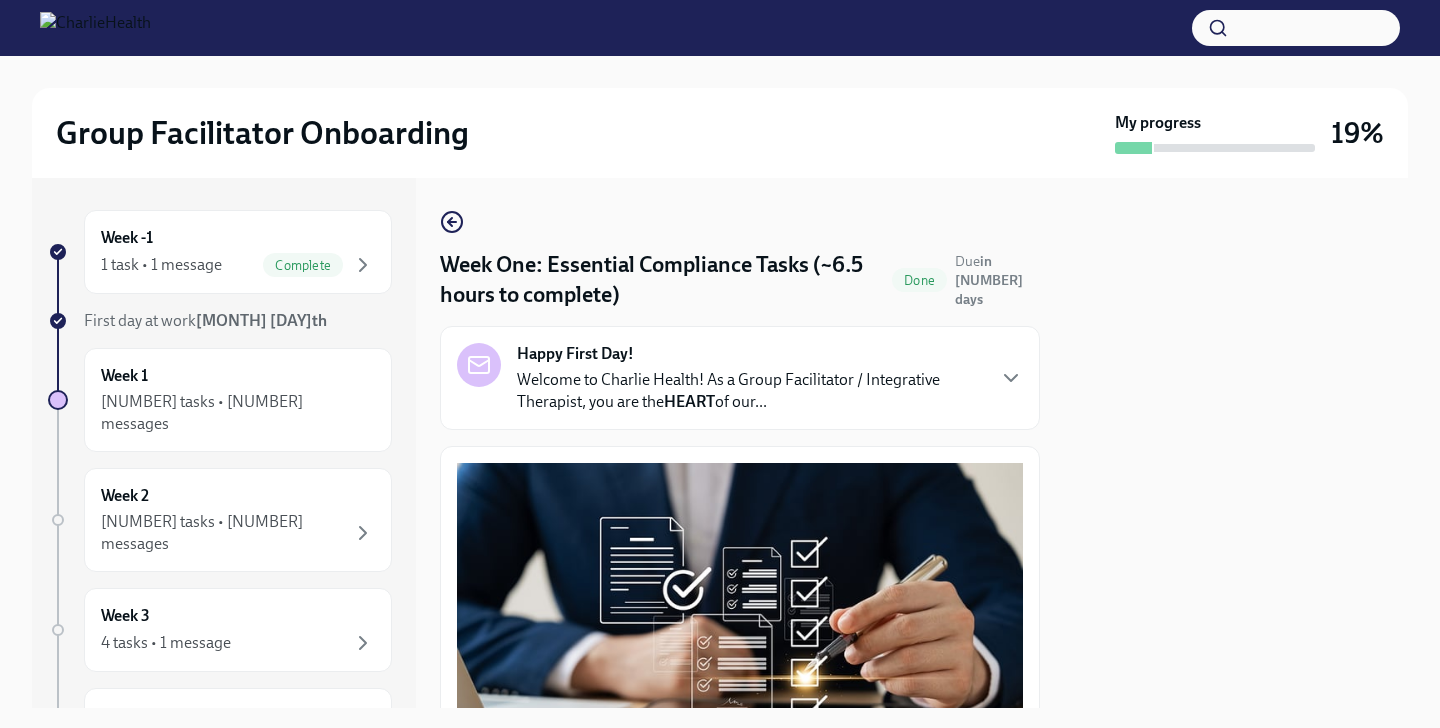 click on "Week -[NUMBER] [NUMBER] task • [NUMBER] message Complete First day at work [MONTH] [DAY]th Week [NUMBER] [NUMBER] tasks • [NUMBER] messages Week [NUMBER] [NUMBER] tasks • [NUMBER] messages Week [NUMBER] [NUMBER] tasks • [NUMBER] message Week [NUMBER] [NUMBER] task Week [NUMBER] [NUMBER] task Week [NUMBER] [NUMBER] task Experience ends [MONTH] [DAY]th Week One: Essential Compliance Tasks (~[NUMBER] hours to complete) Done Due in [NUMBER] days Happy First Day! Welcome to Charlie Health! As a Group Facilitator / Integrative Therapist, you are the HEART of our... Welcome to your essential compliance tasks list!
Offering virtual mental health services to [NUMBER]+ states requires a unique approach to onboarding! It’s important that you are compliant in every state we serve so that you can support any client that comes through your specific groups. UKG Billing: Clock all following tasks as Compliance Tasks Fill Out The Washington Agency Affiliated Registration Approx completion time: [NUMBER]mins
All Group Facilitators complete this registration to ensure we can meet our client demand in Washington.
⏰
paper application official court documents" at bounding box center (720, 443) 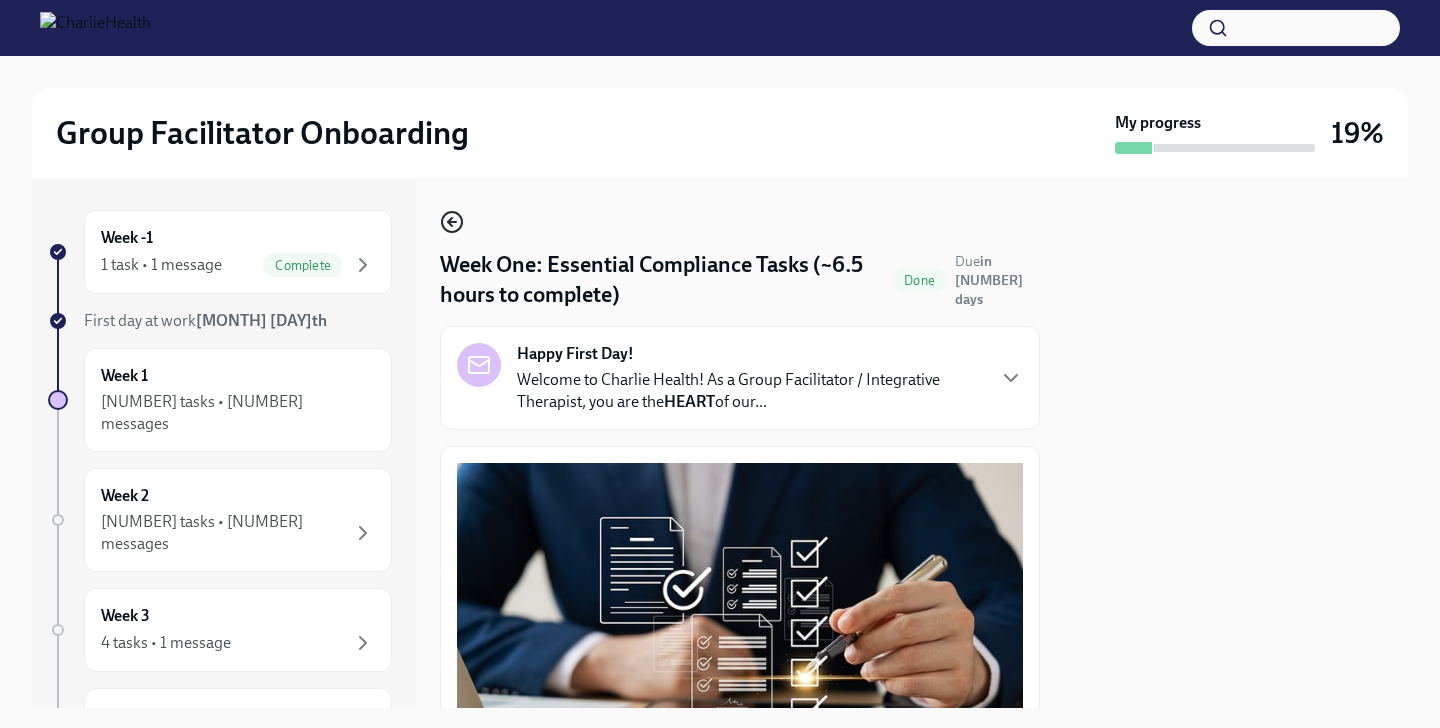 click 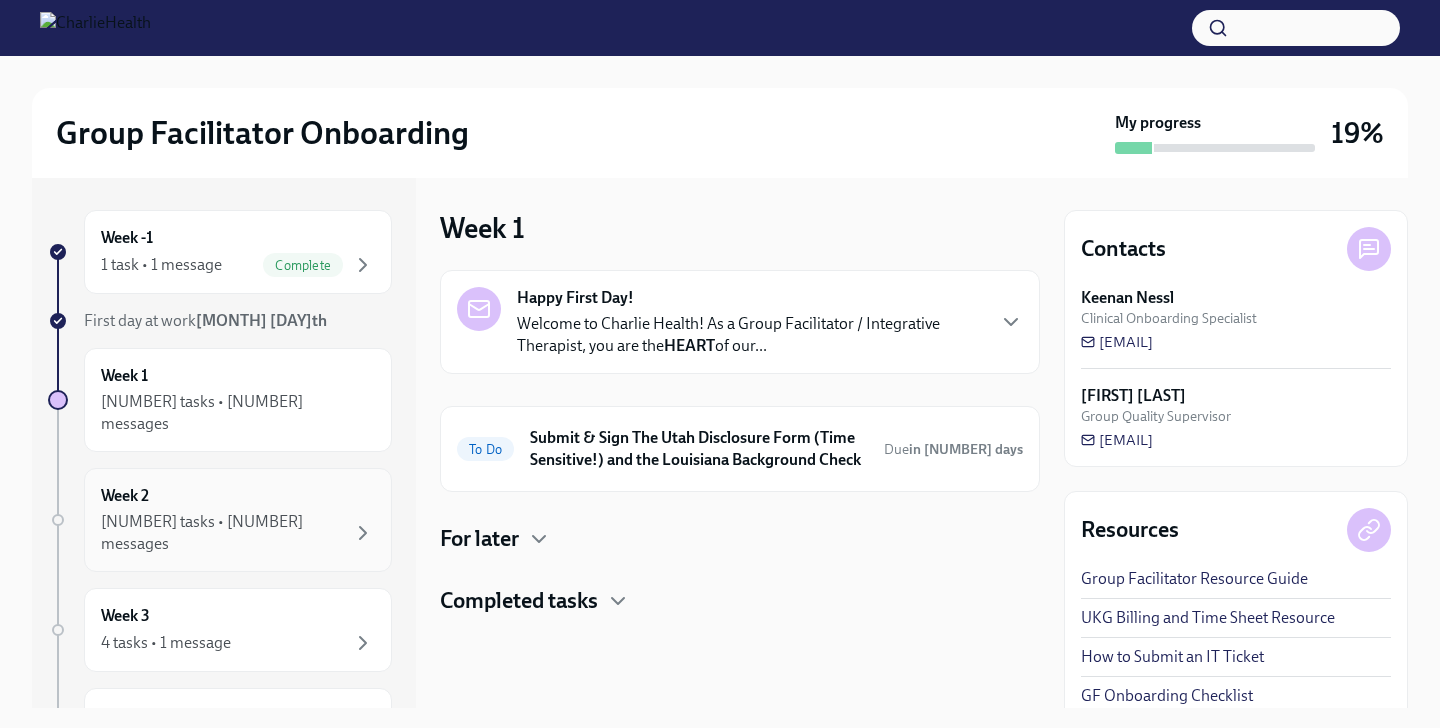 click on "Week 2 4 tasks • 2 messages" at bounding box center (238, 520) 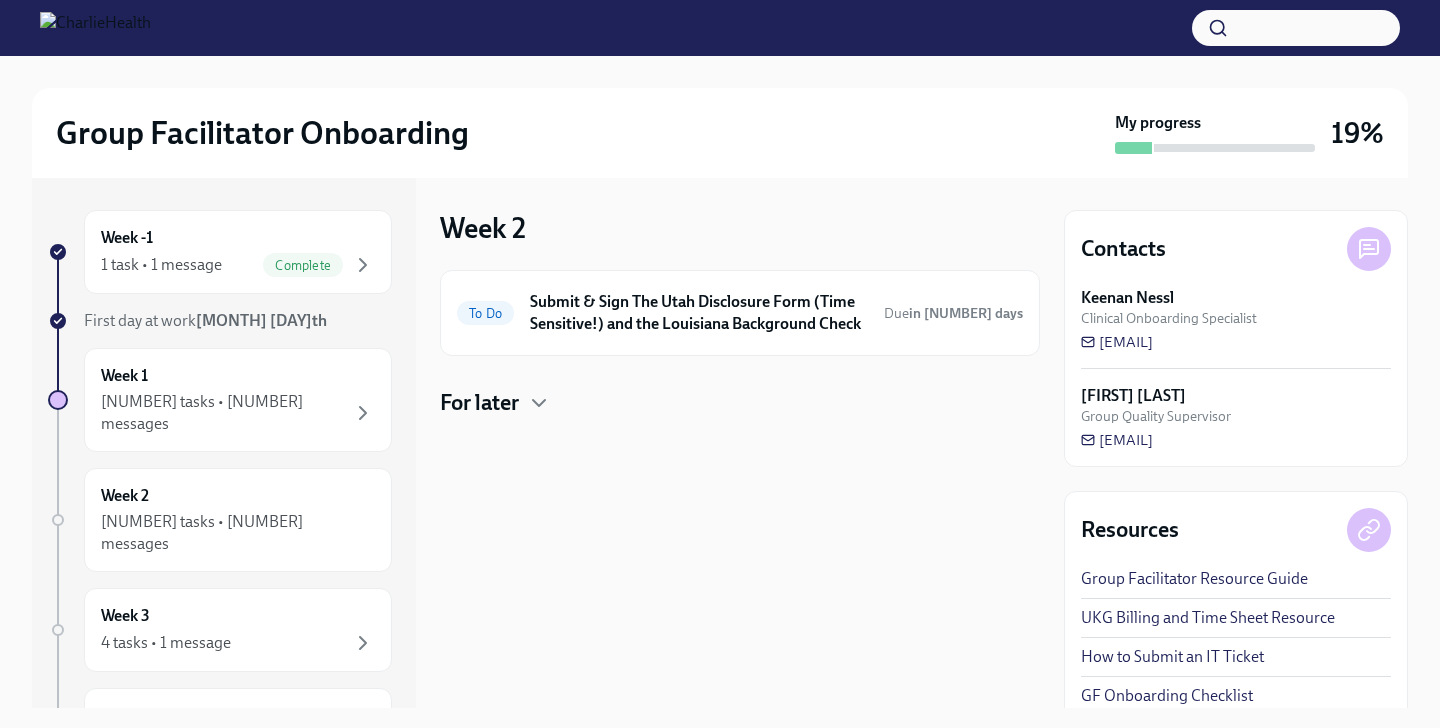 click on "For later" at bounding box center [479, 403] 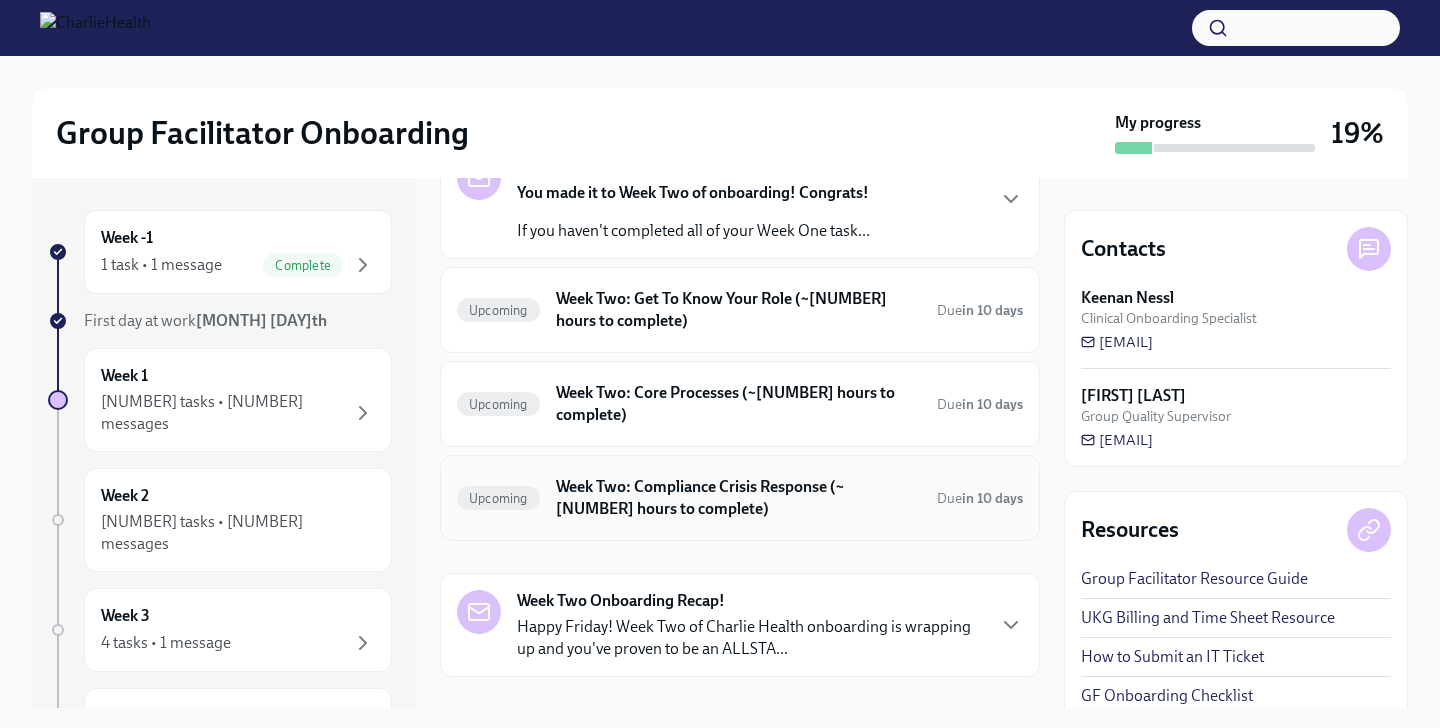 scroll, scrollTop: 328, scrollLeft: 0, axis: vertical 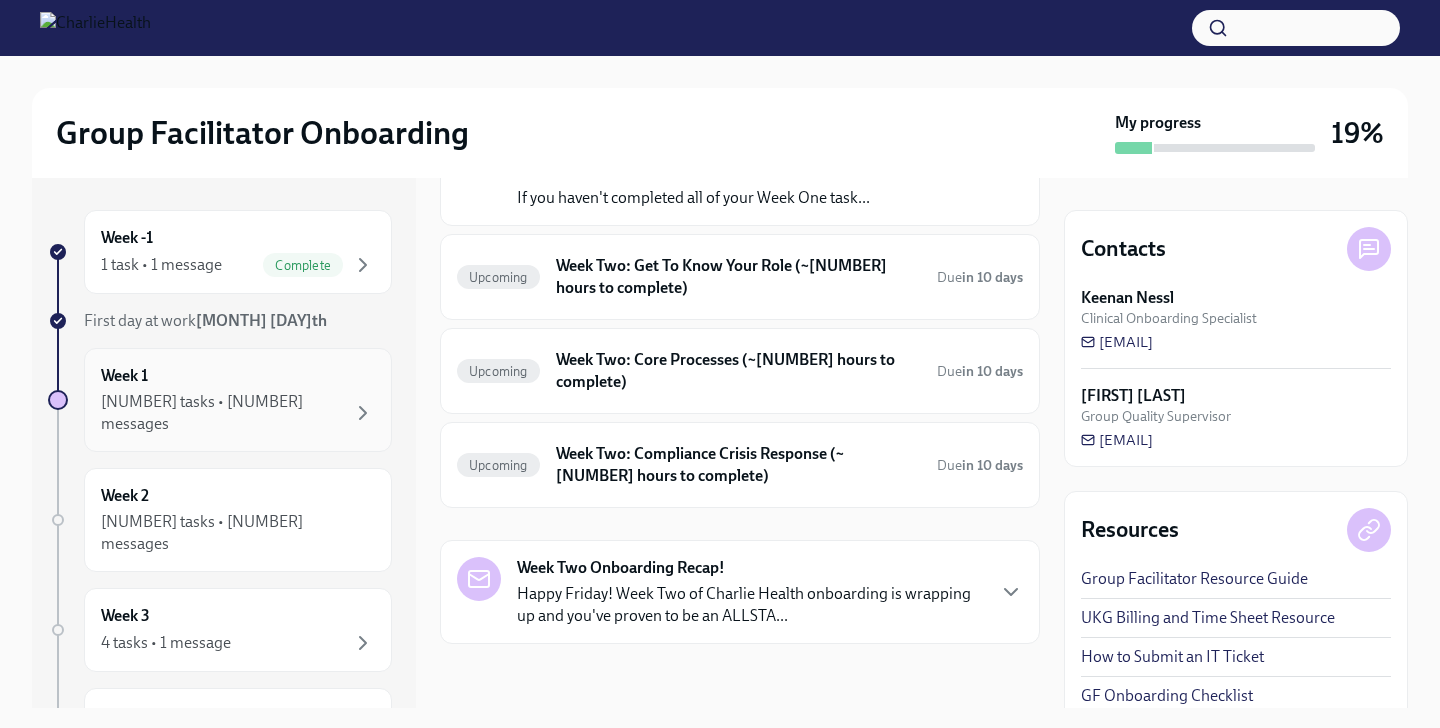 click on "Week [NUMBER] [NUMBER] tasks • [NUMBER] messages" at bounding box center [238, 400] 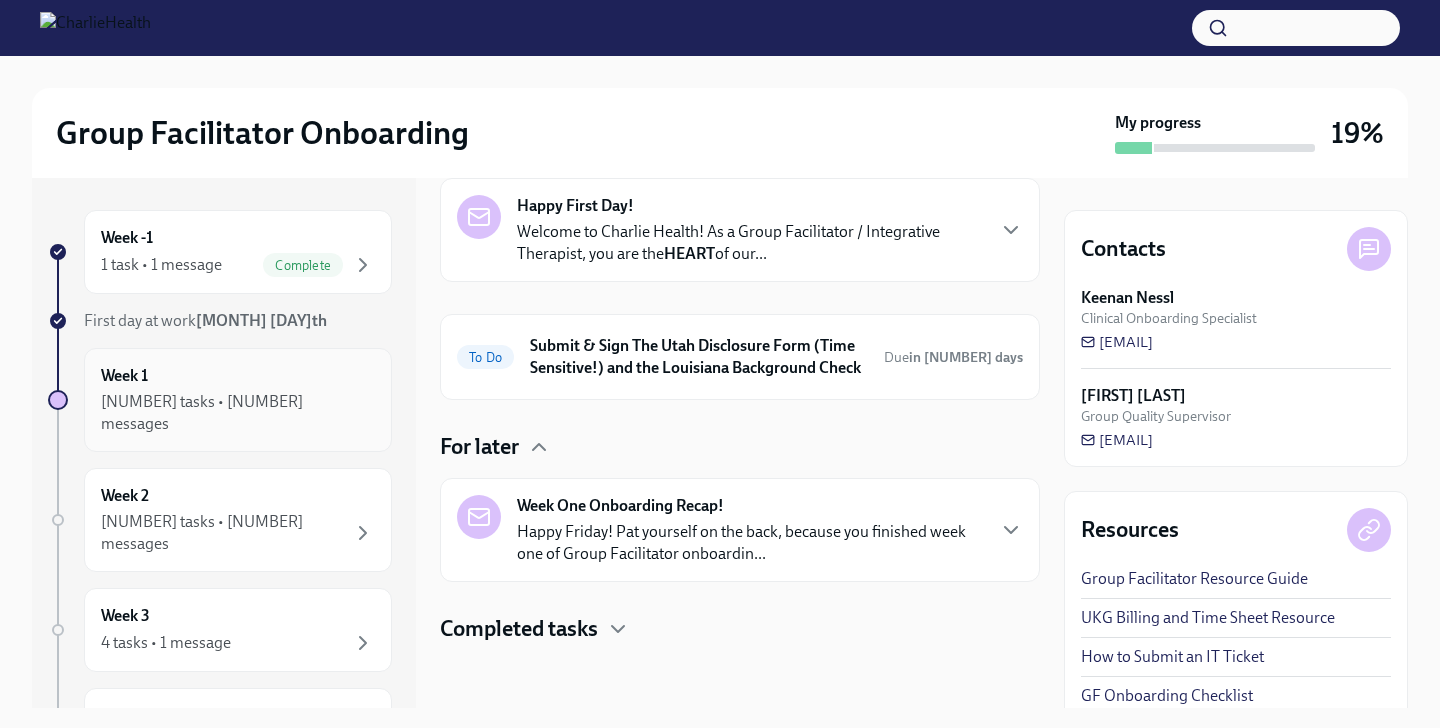 scroll, scrollTop: 92, scrollLeft: 0, axis: vertical 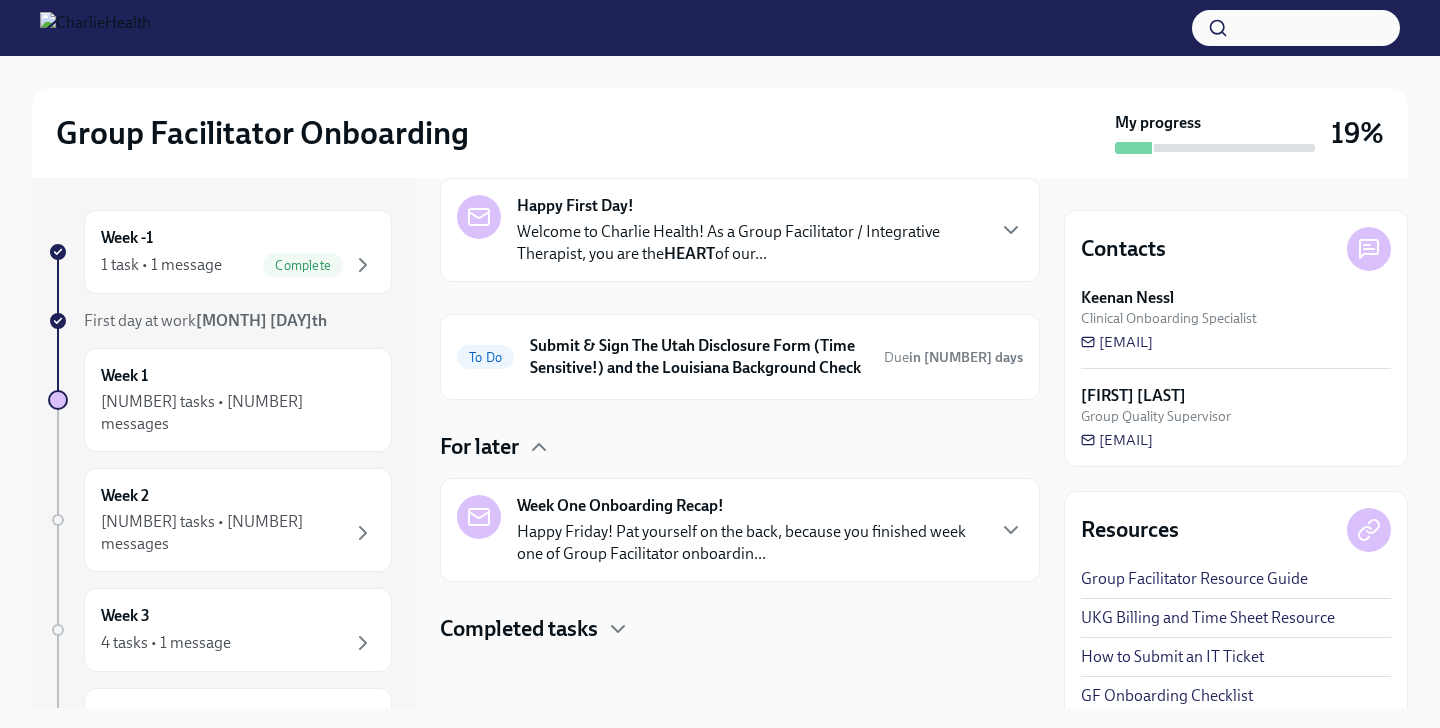 click on "Happy Friday! Pat yourself on the back, because you finished week one of Group Facilitator onboardin..." at bounding box center [750, 543] 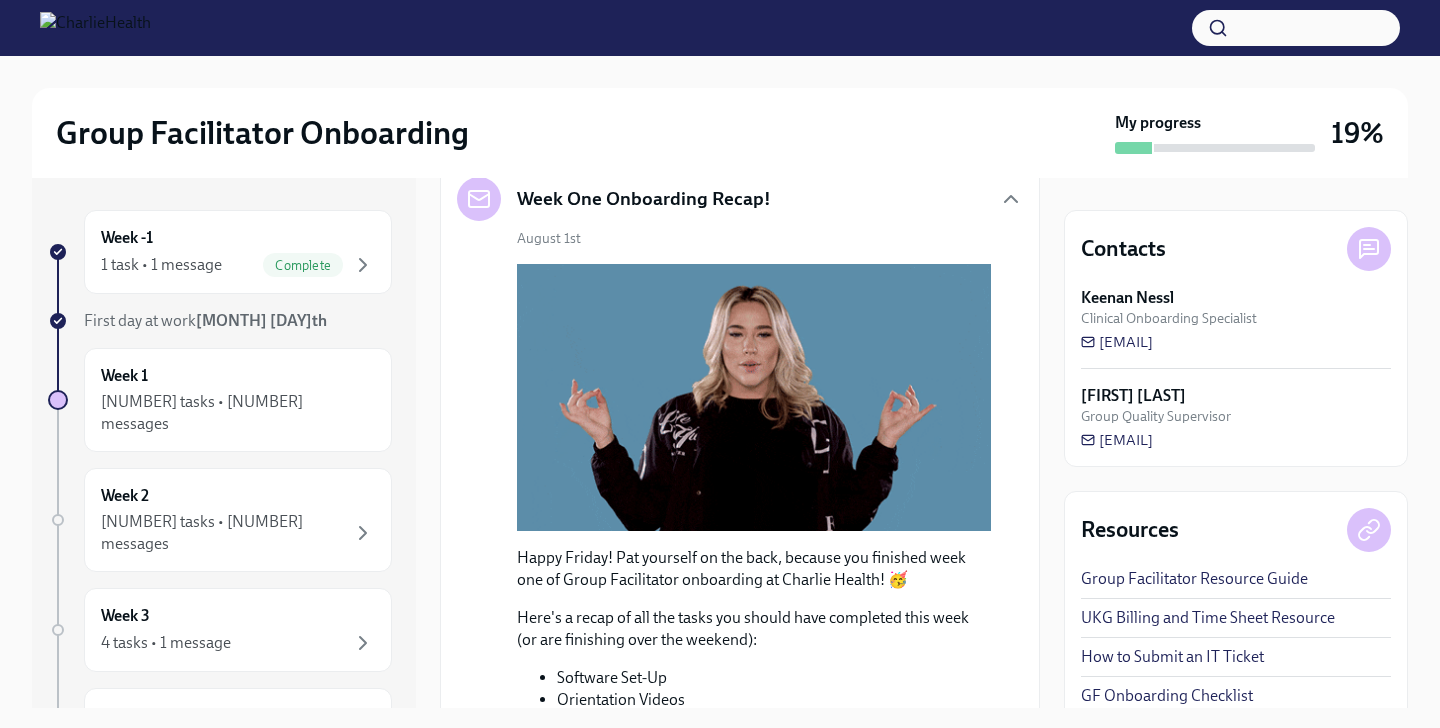 scroll, scrollTop: 0, scrollLeft: 0, axis: both 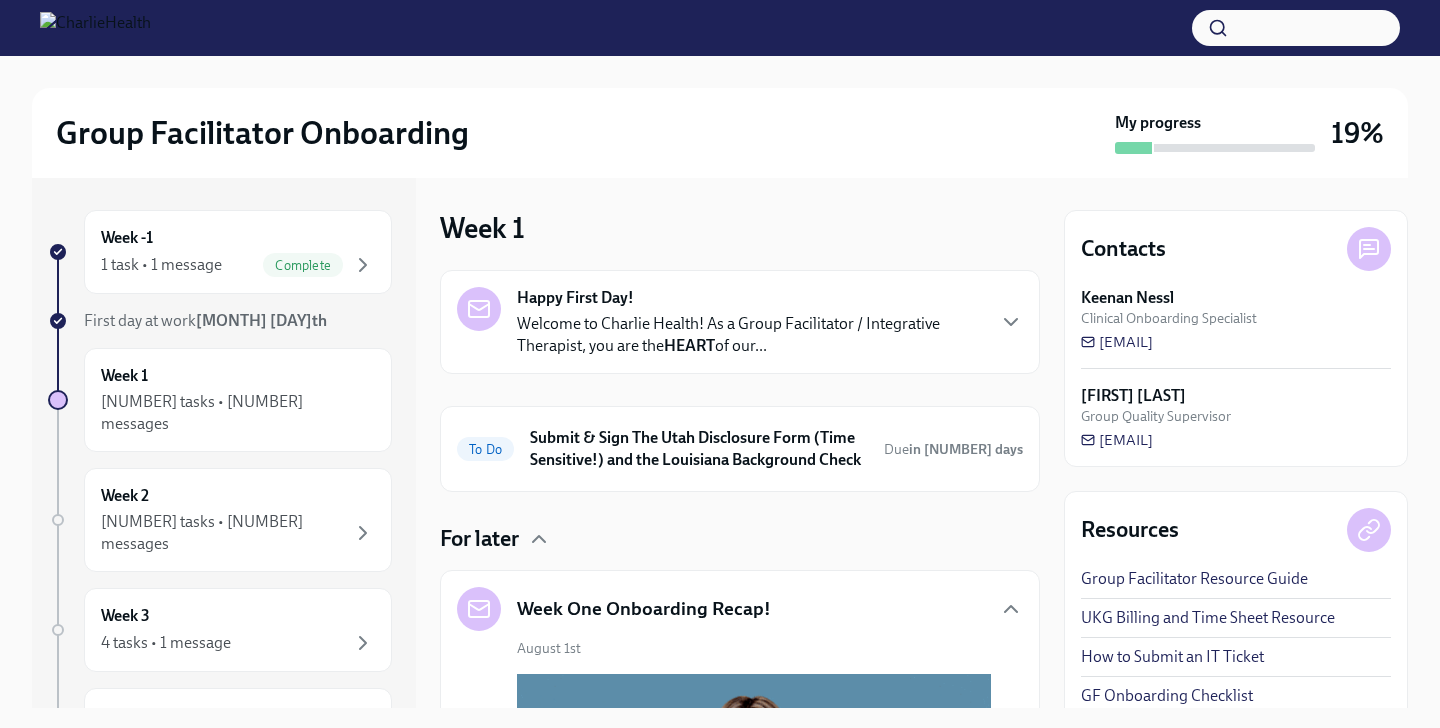 click on "Week One Onboarding Recap!" at bounding box center [740, 609] 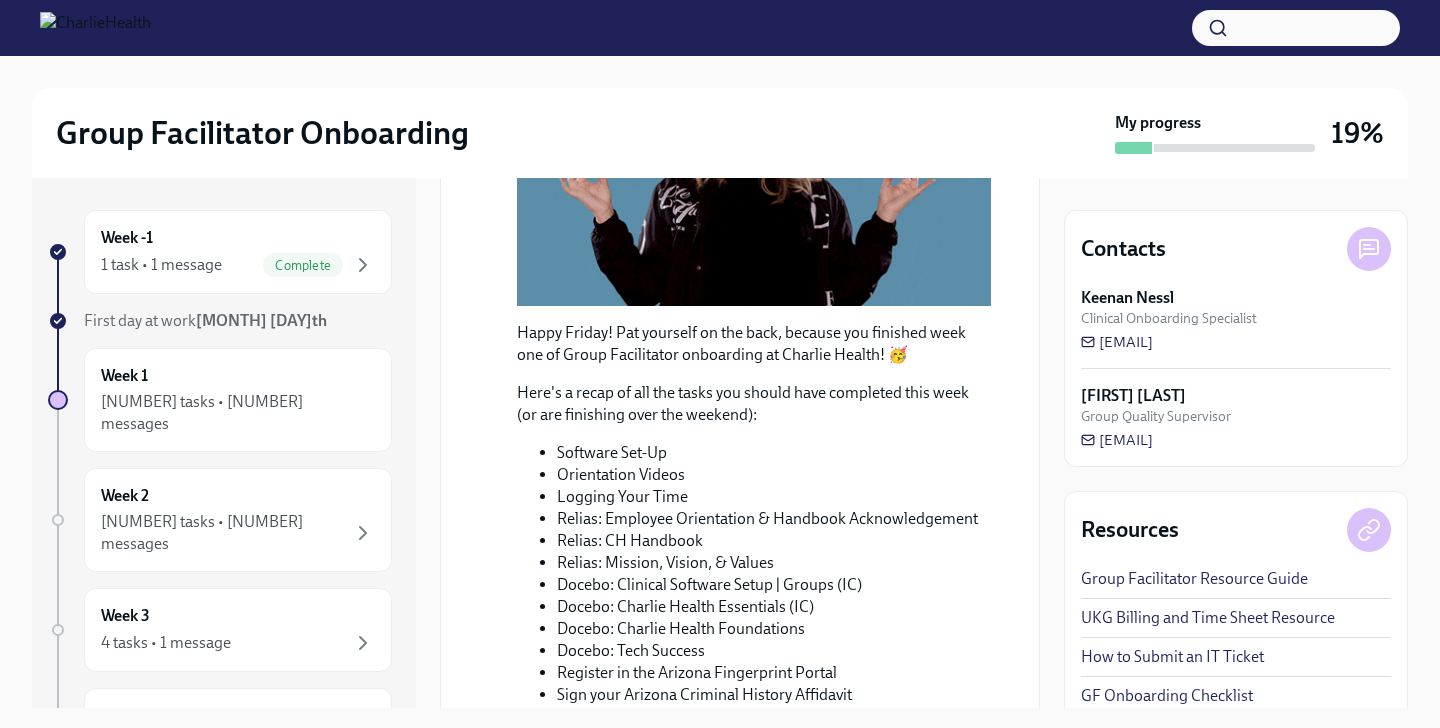 scroll, scrollTop: 1093, scrollLeft: 0, axis: vertical 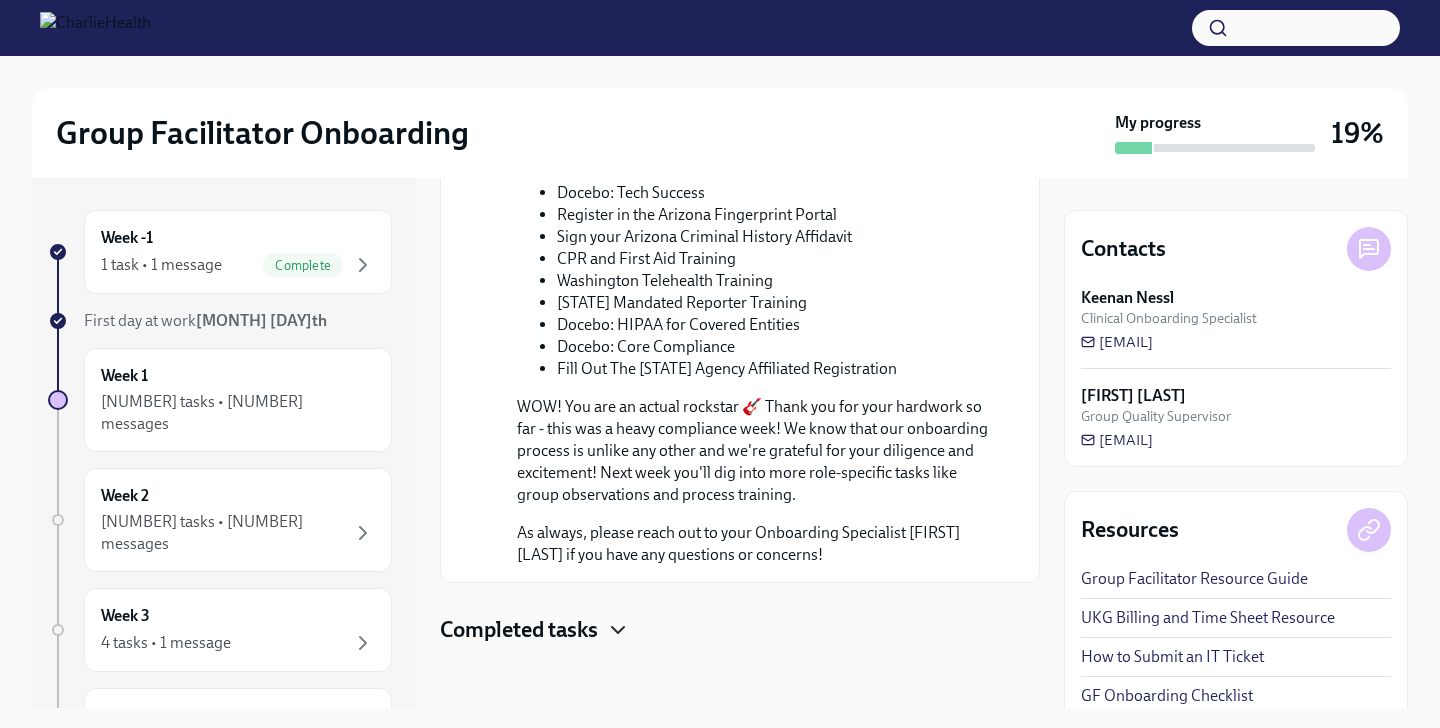 click 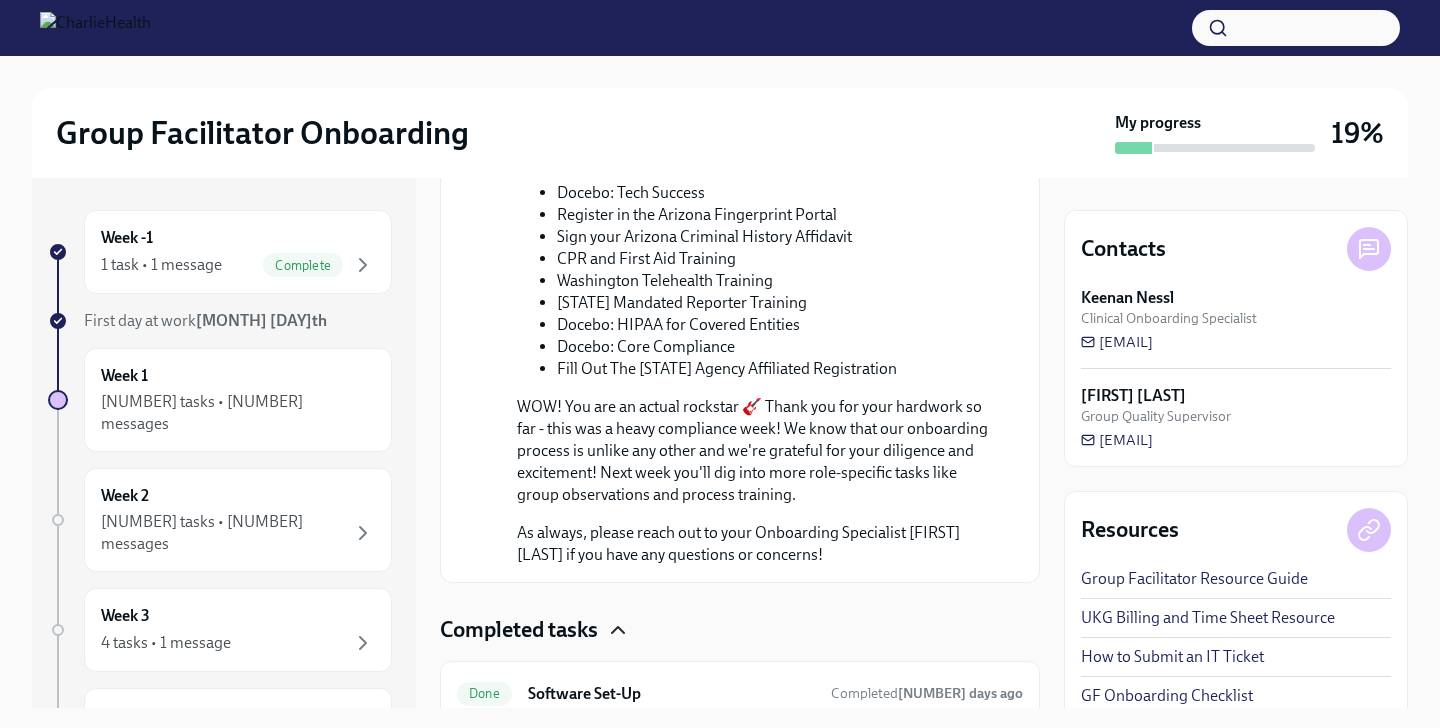 scroll, scrollTop: 1379, scrollLeft: 0, axis: vertical 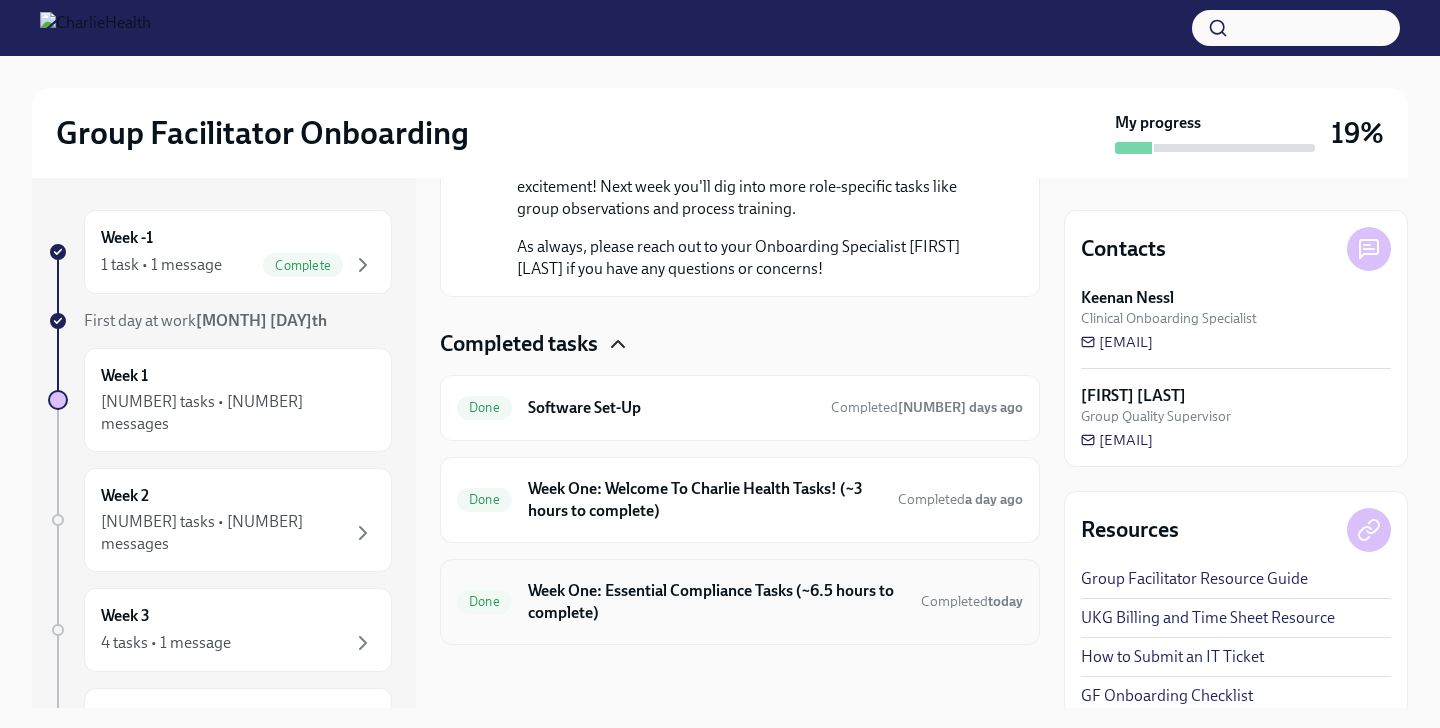 click on "Week One: Essential Compliance Tasks (~6.5 hours to complete)" at bounding box center [716, 602] 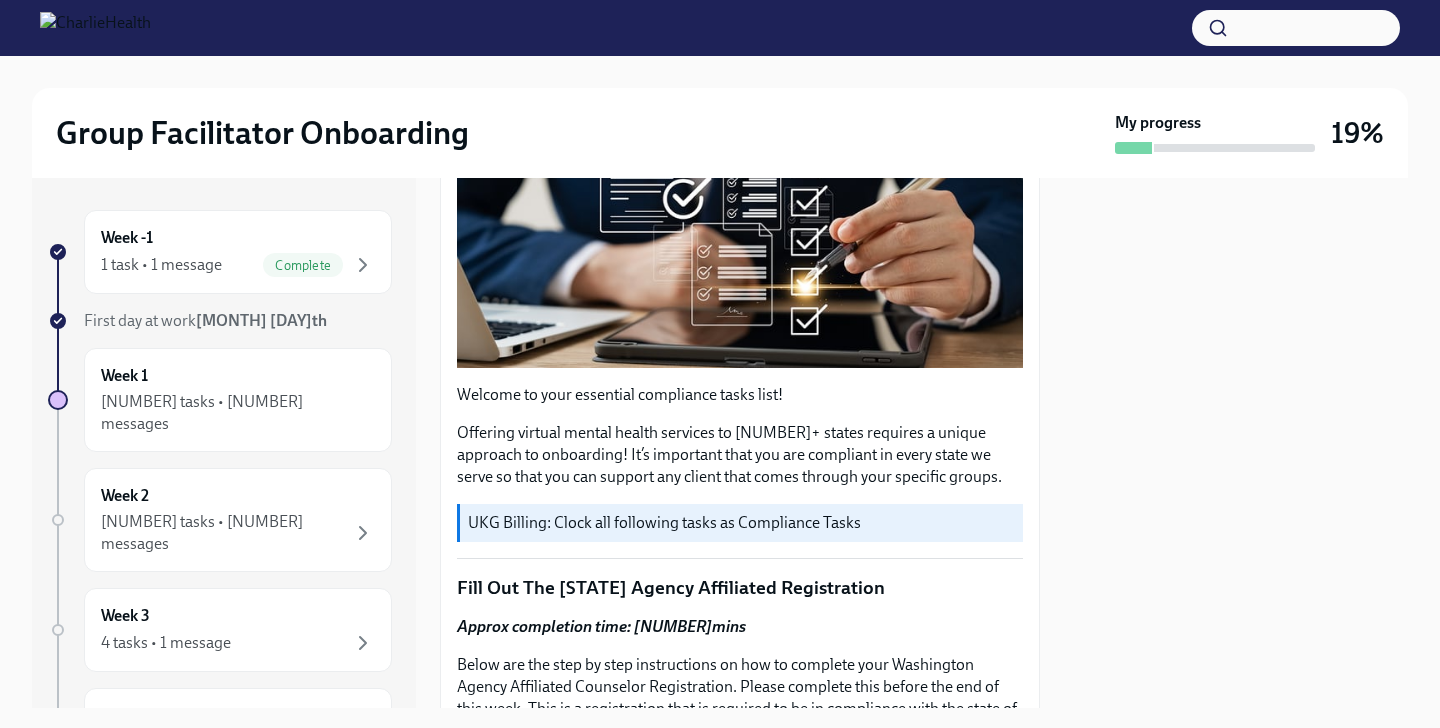 scroll, scrollTop: 347, scrollLeft: 0, axis: vertical 